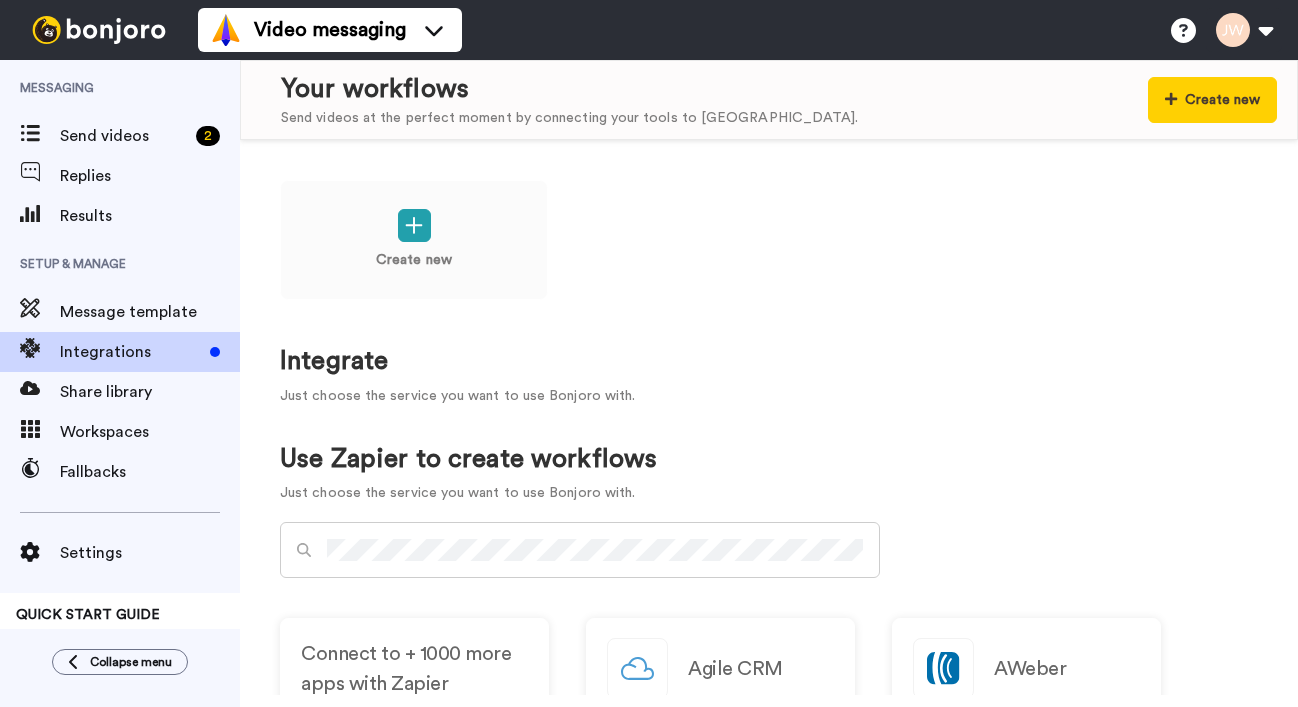 scroll, scrollTop: 0, scrollLeft: 0, axis: both 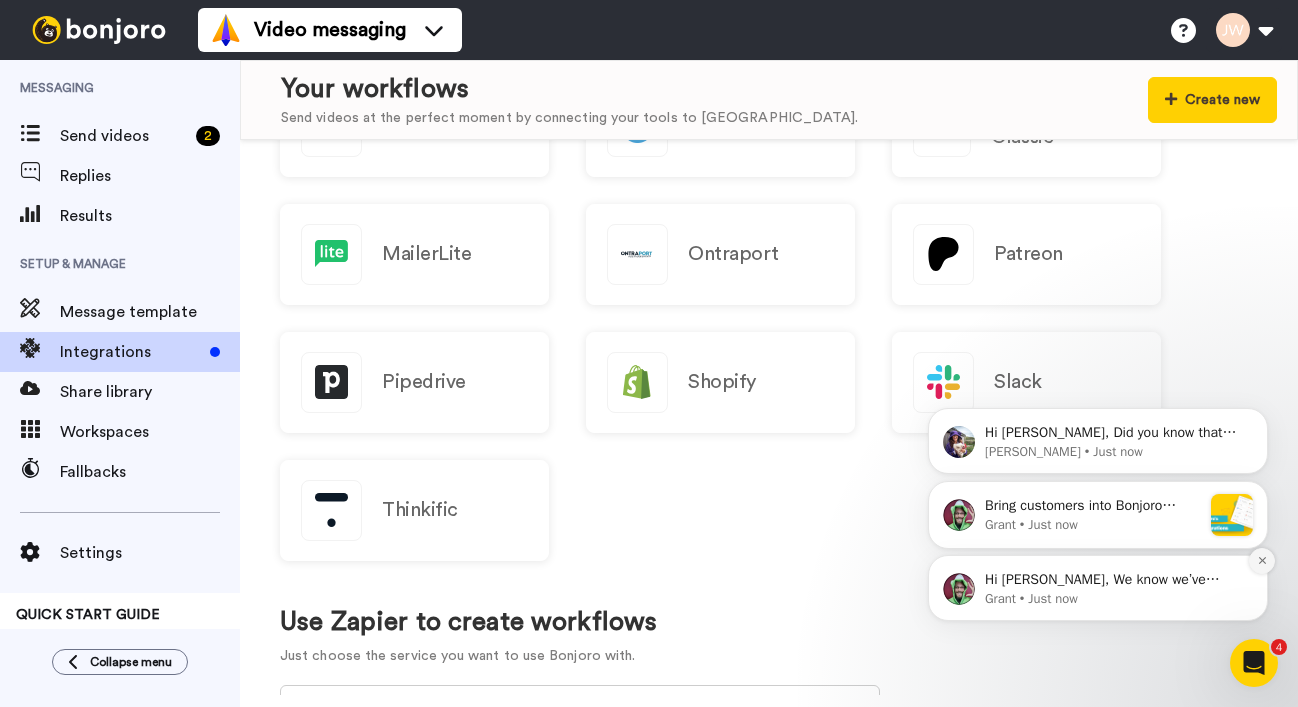 click at bounding box center (1262, 561) 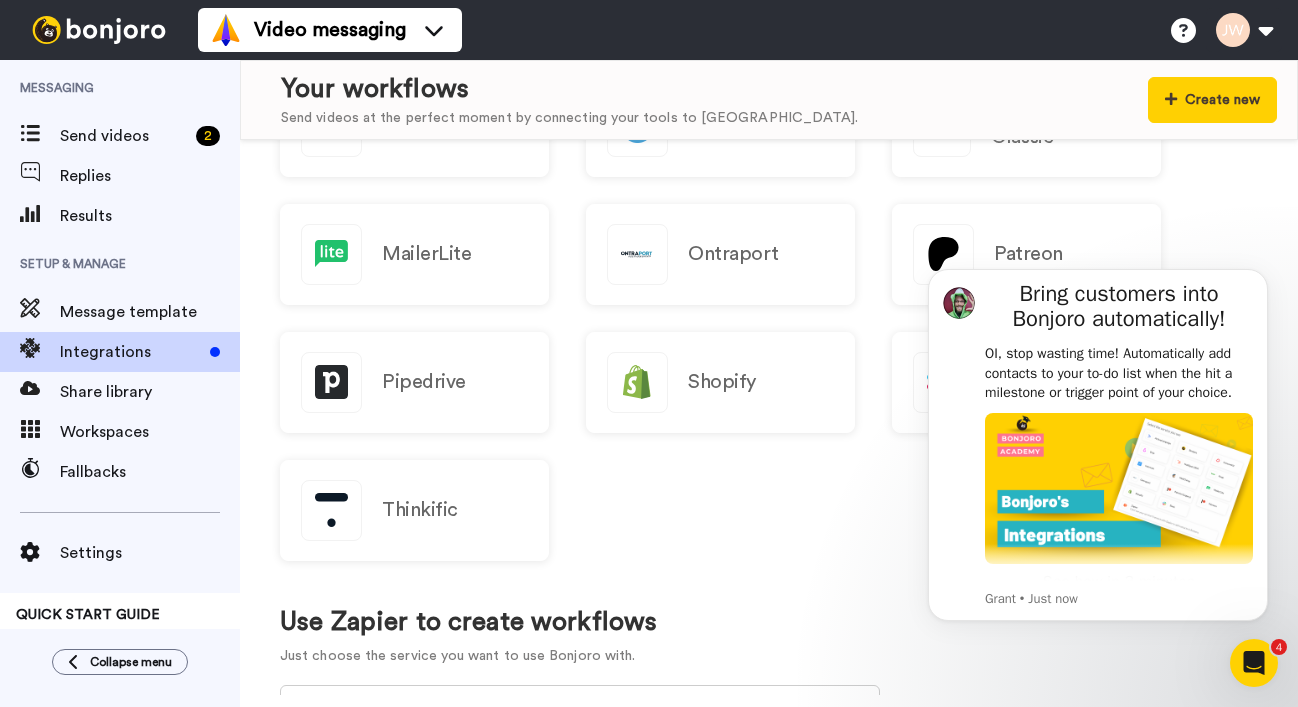 click on "ActiveCampaign AWeber ConvertKit Drip GetResponse GoHighLevel HubSpot CRM Keap Intercom Mailchimp MailBlue MailerLite Classic MailerLite Ontraport Patreon Pipedrive Shopify Slack Thinkific" at bounding box center [769, 140] 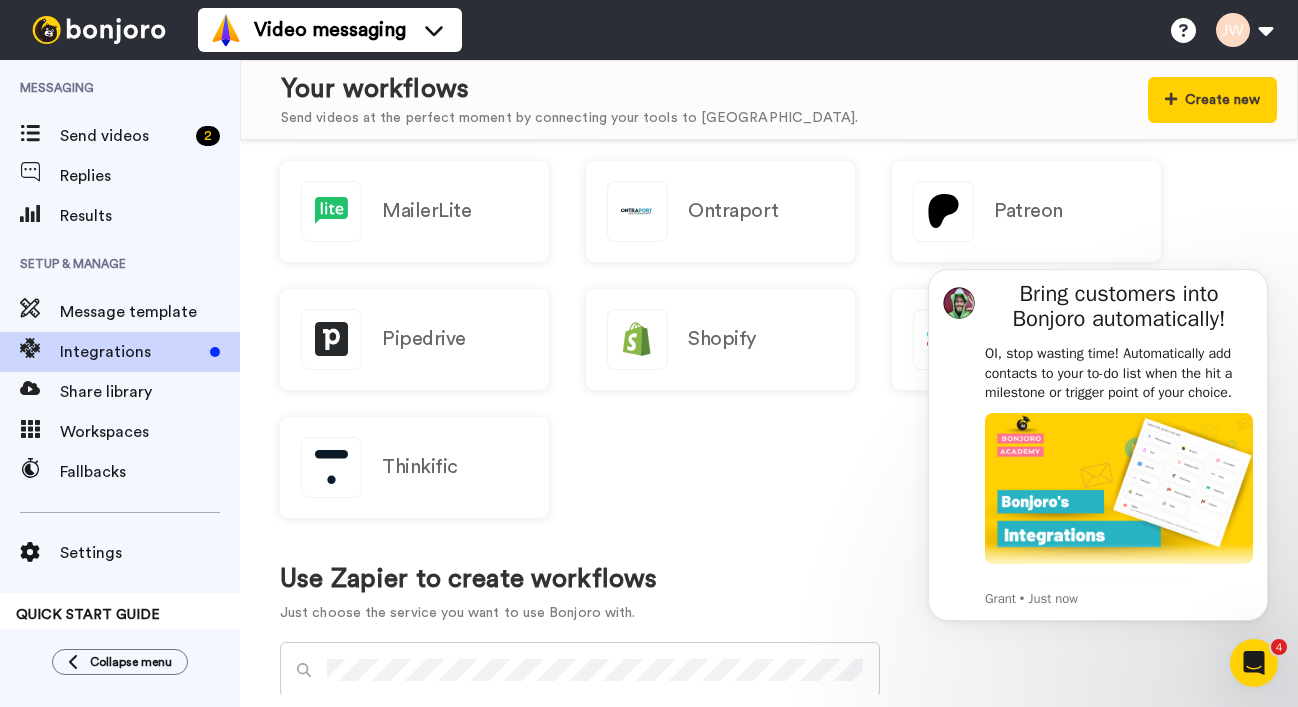 scroll, scrollTop: 799, scrollLeft: 0, axis: vertical 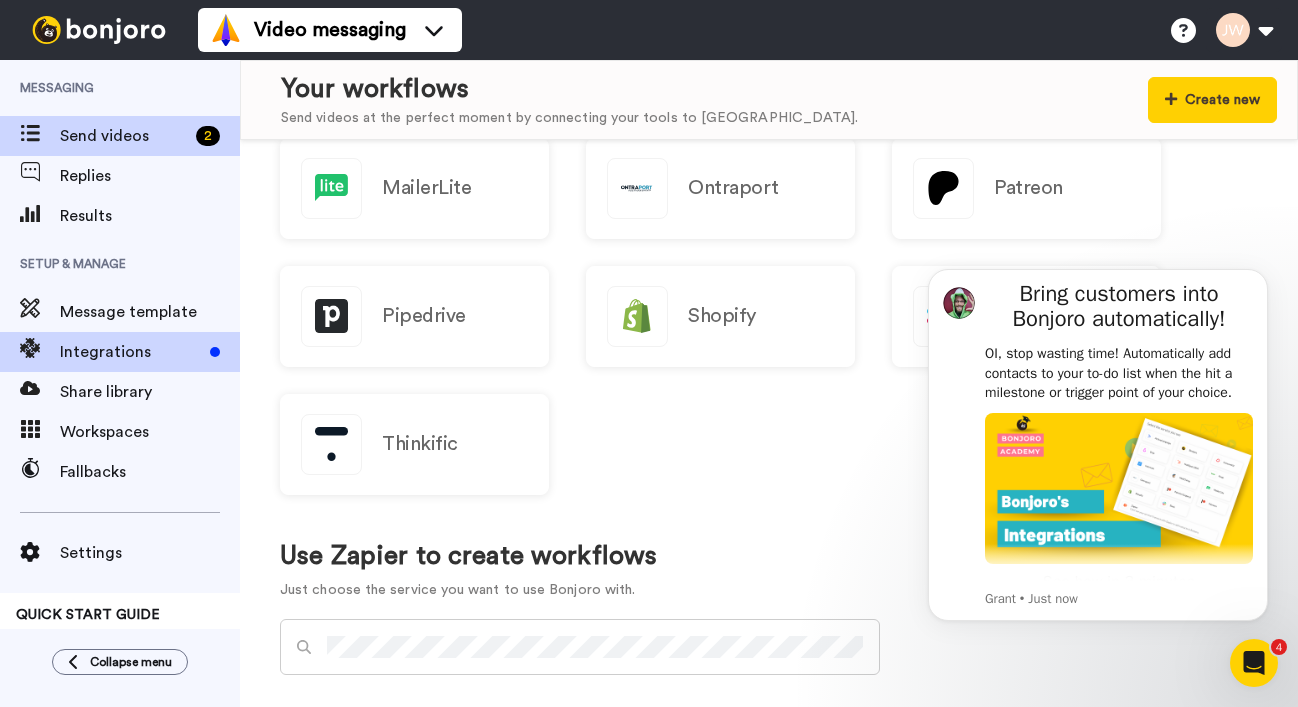 click on "Send videos" at bounding box center [124, 136] 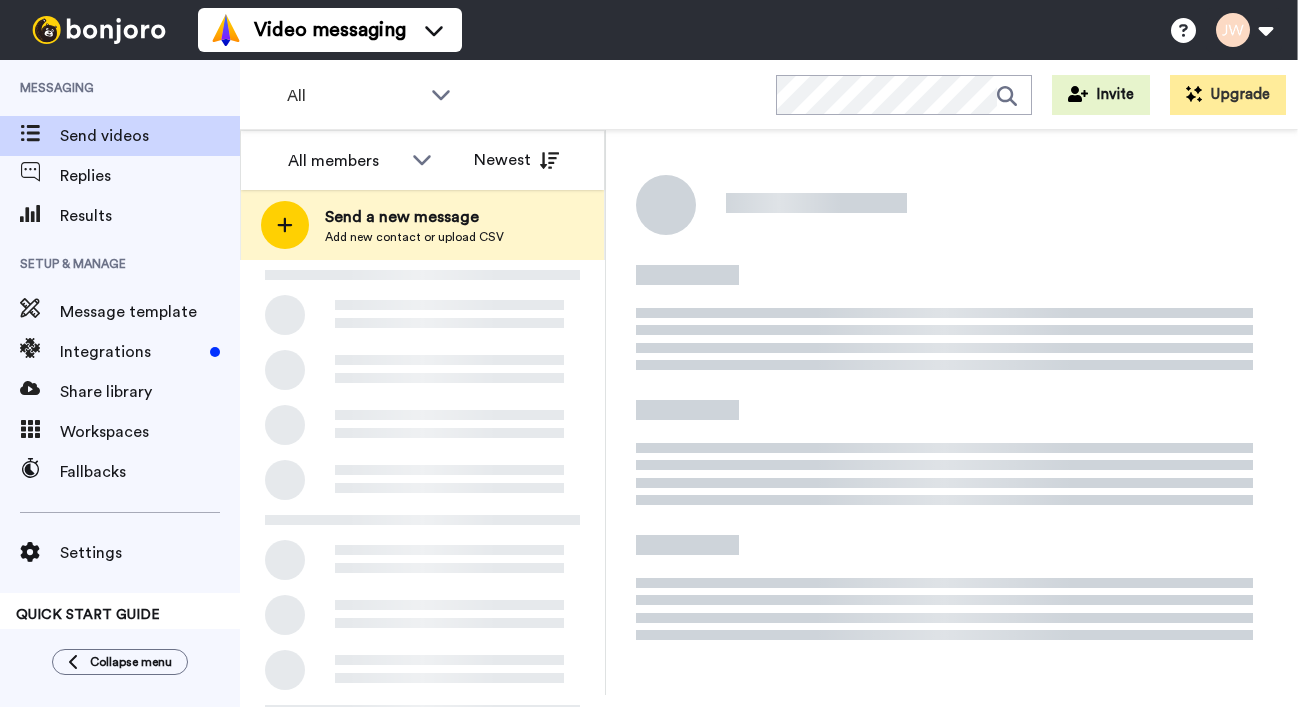 scroll, scrollTop: 0, scrollLeft: 0, axis: both 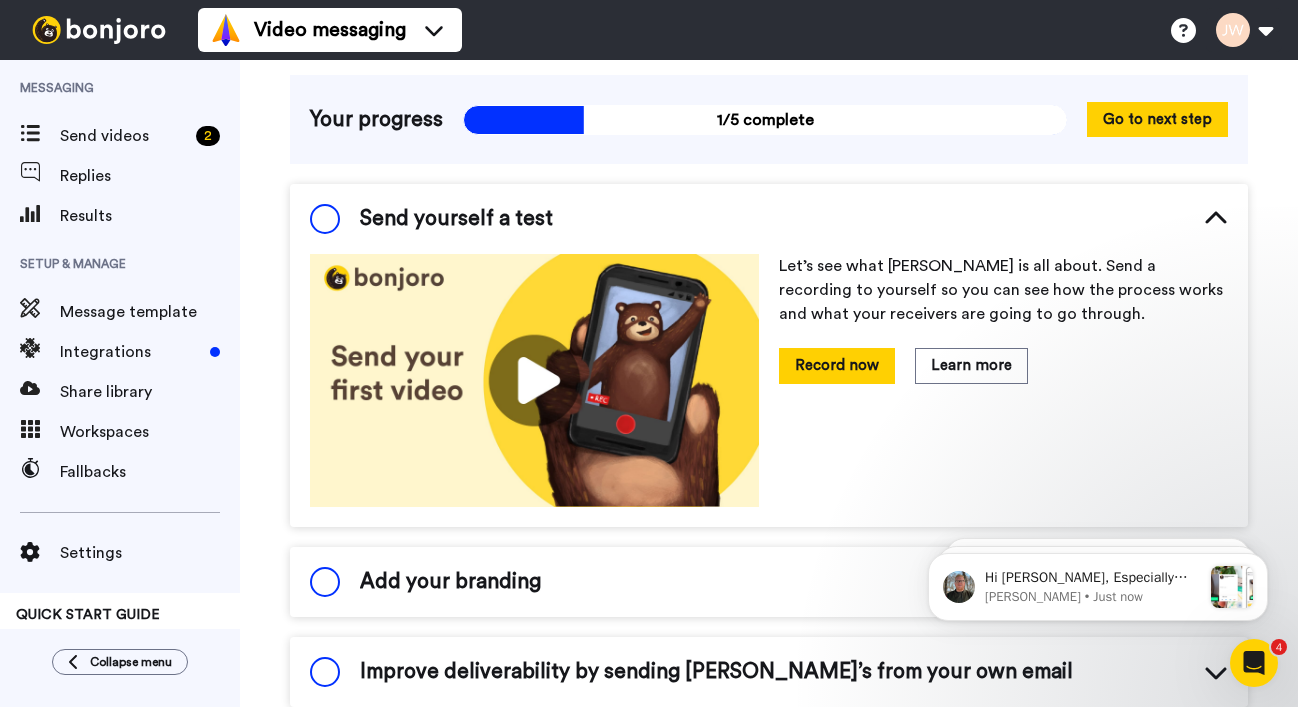 click at bounding box center [325, 219] 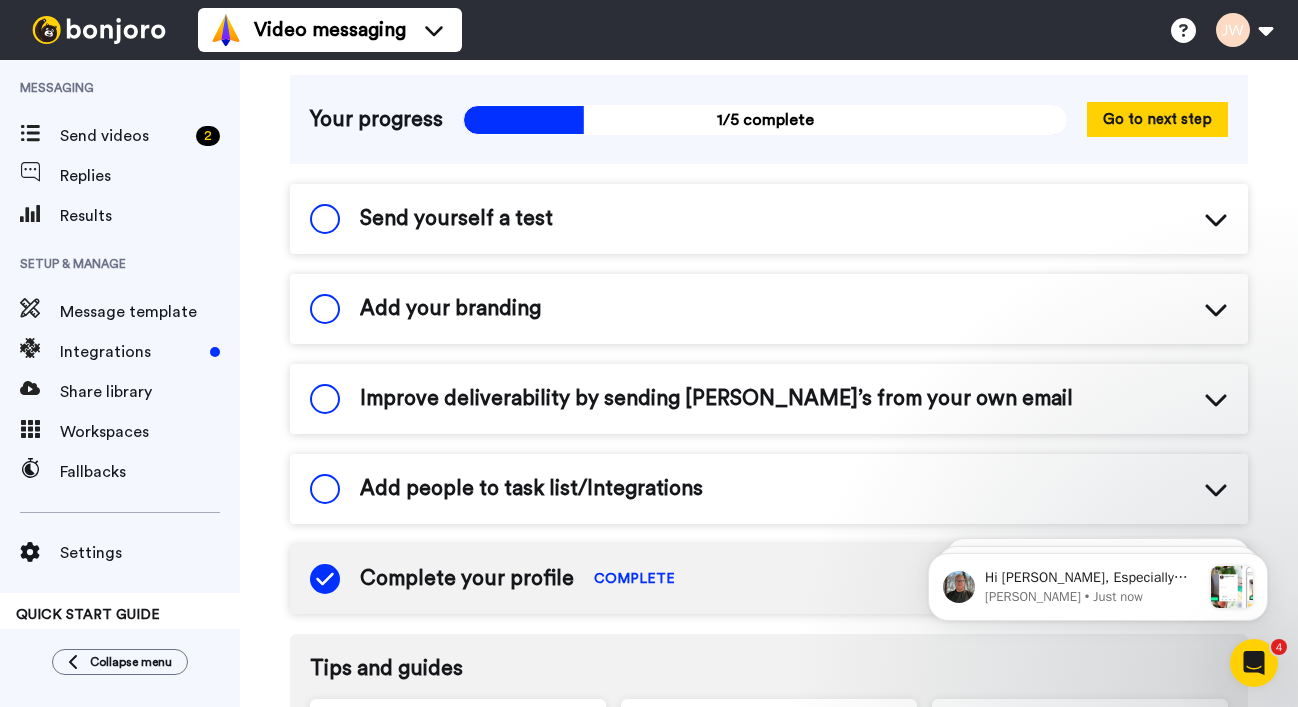 click at bounding box center (325, 219) 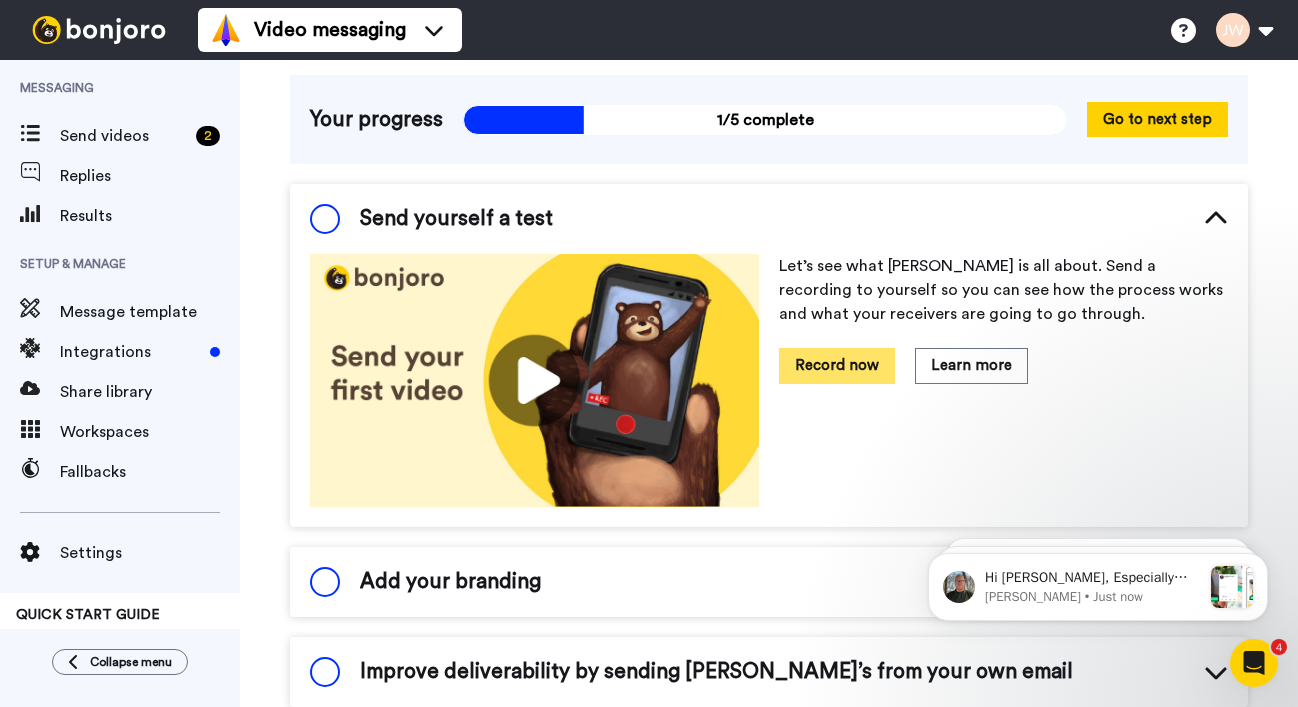 click on "Record now" at bounding box center [837, 365] 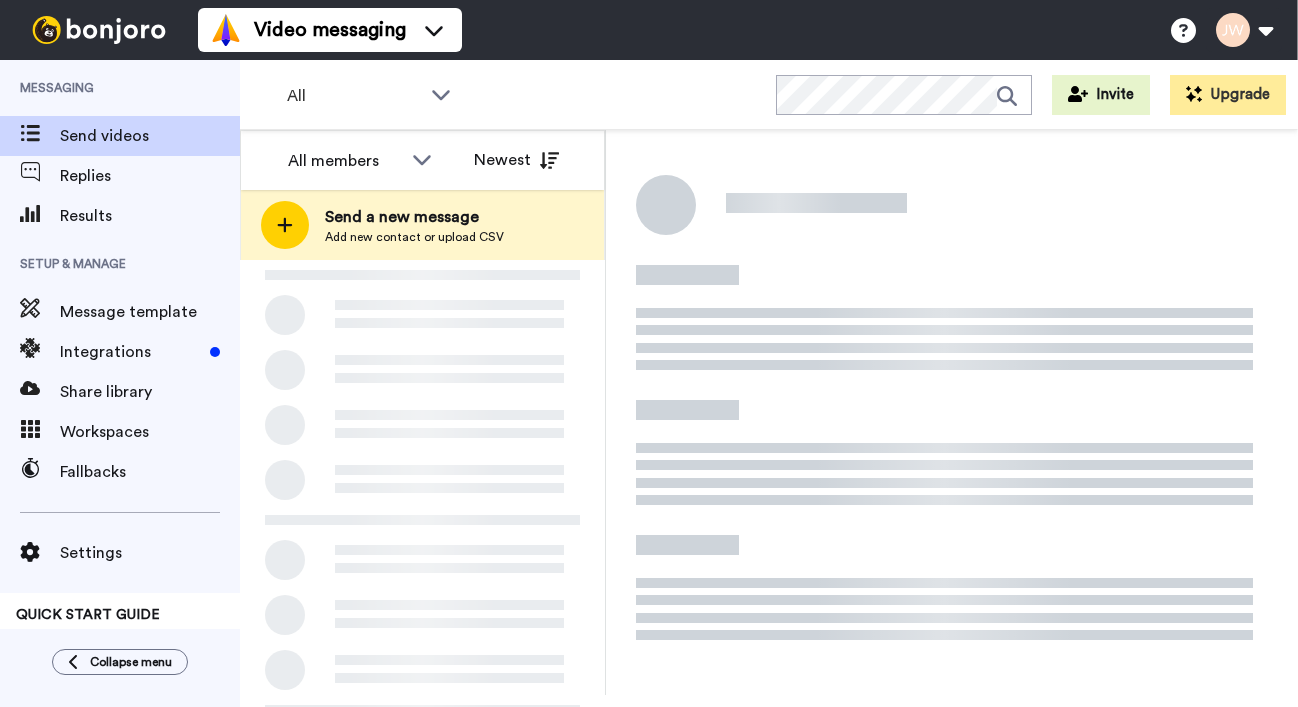 scroll, scrollTop: 0, scrollLeft: 0, axis: both 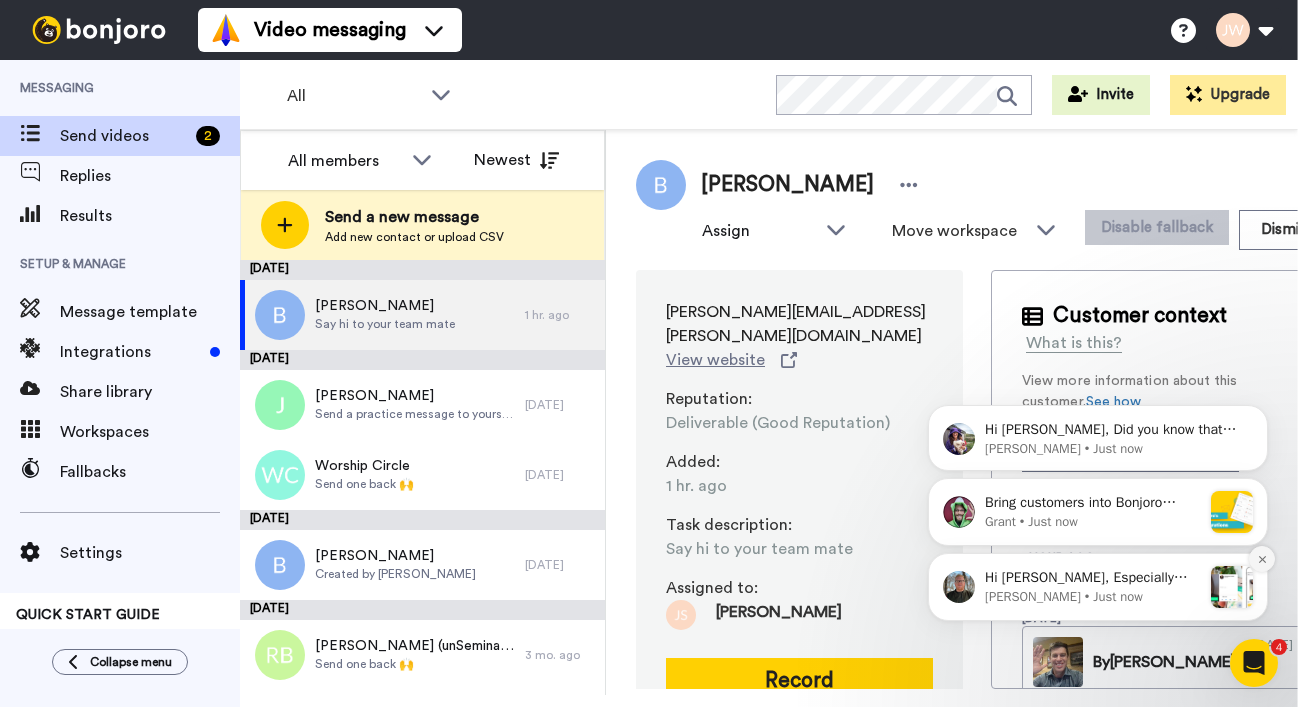 click 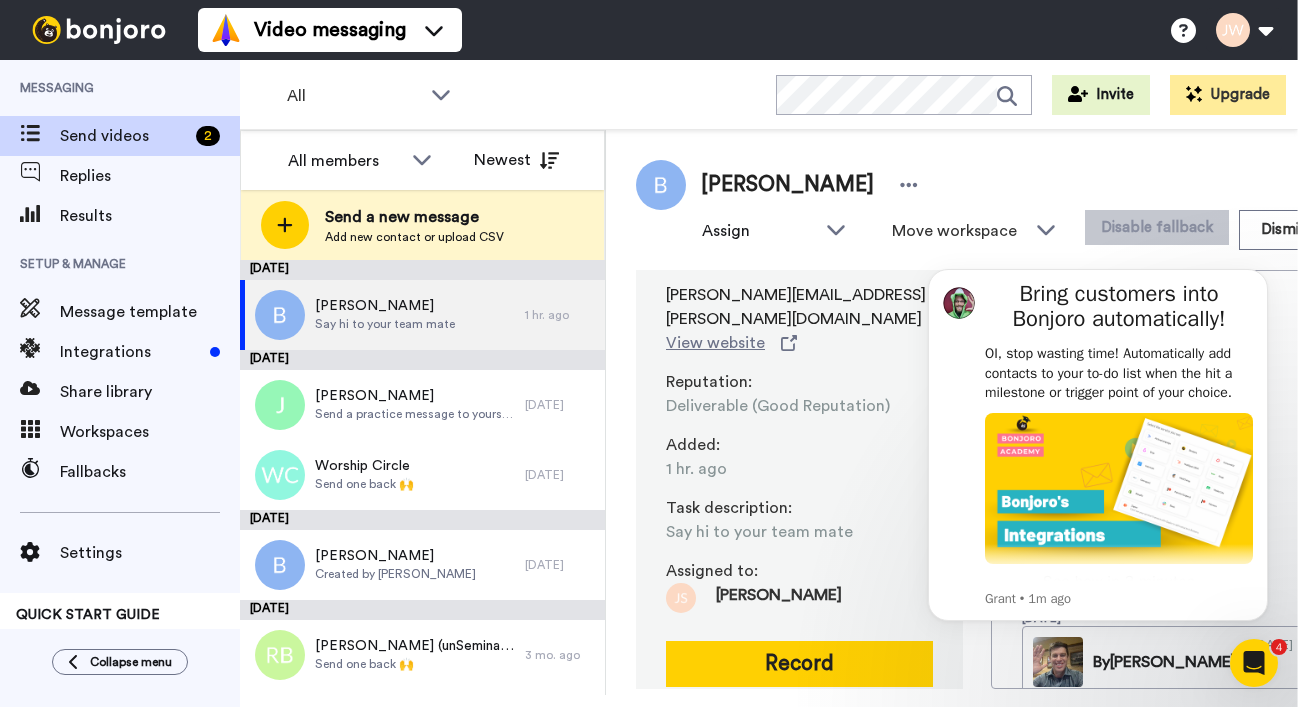scroll, scrollTop: 27, scrollLeft: 0, axis: vertical 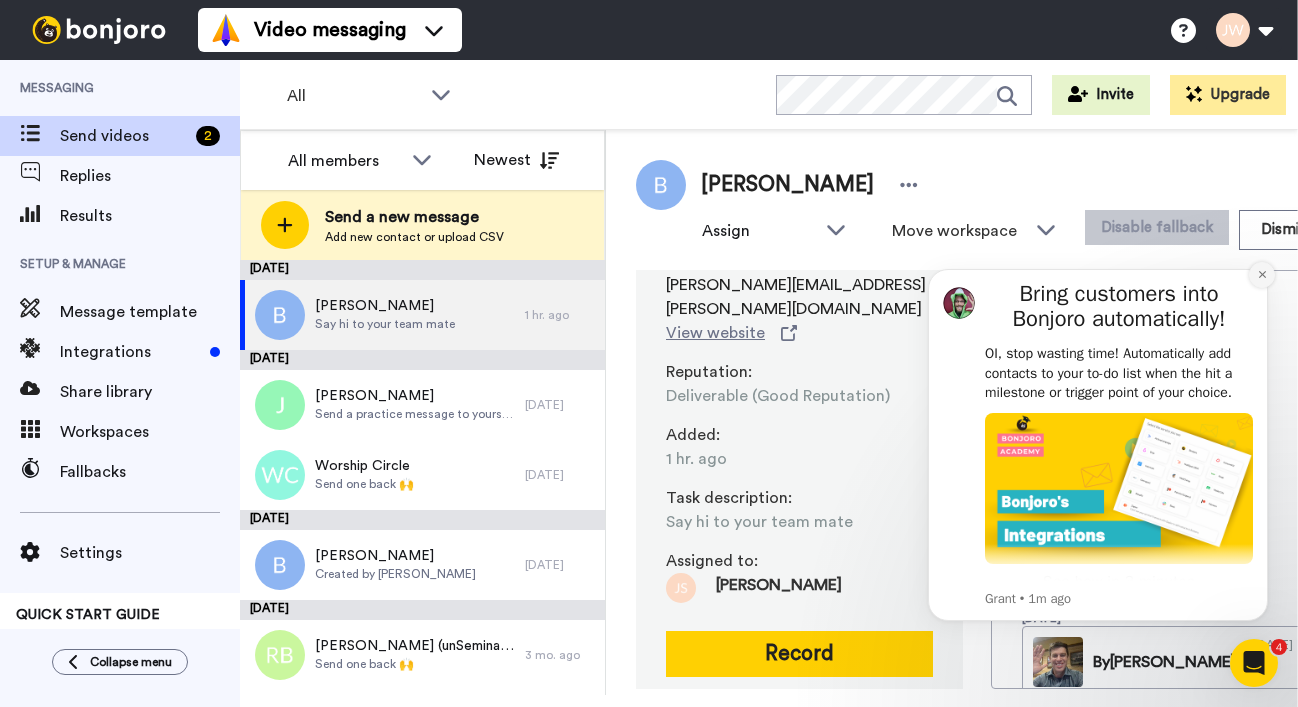 click at bounding box center [1262, 275] 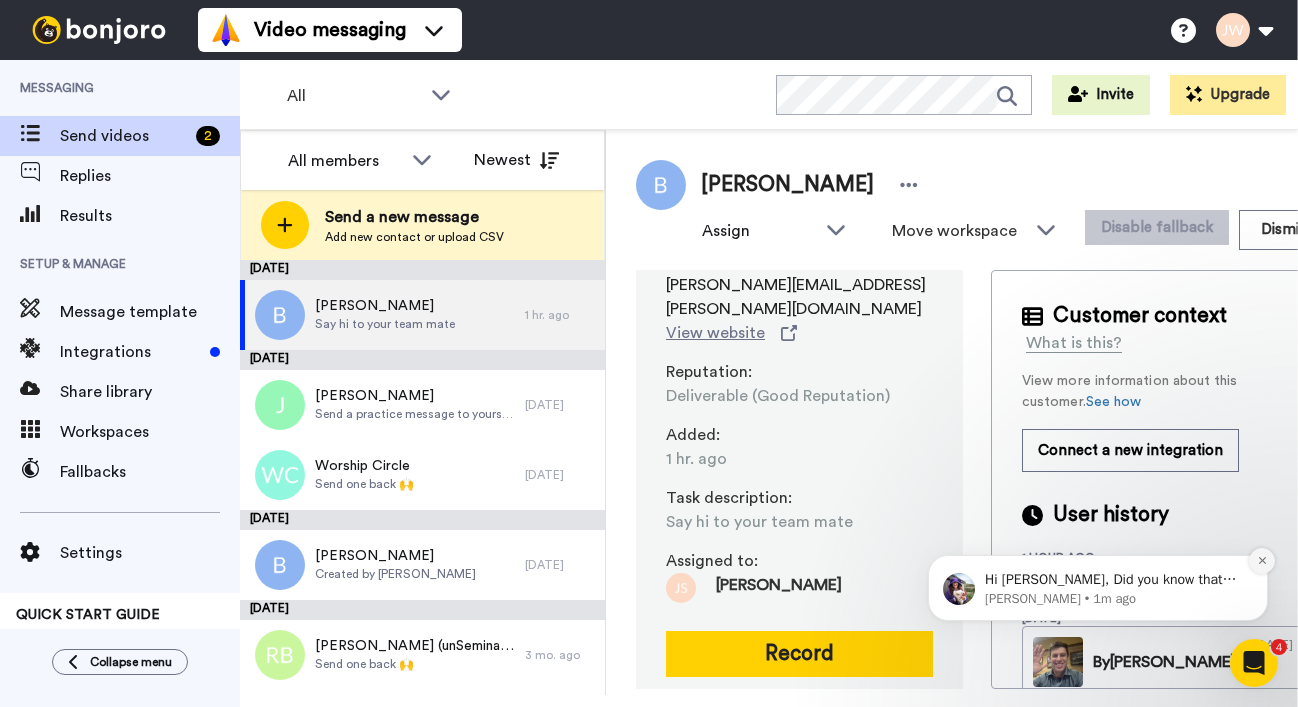 click 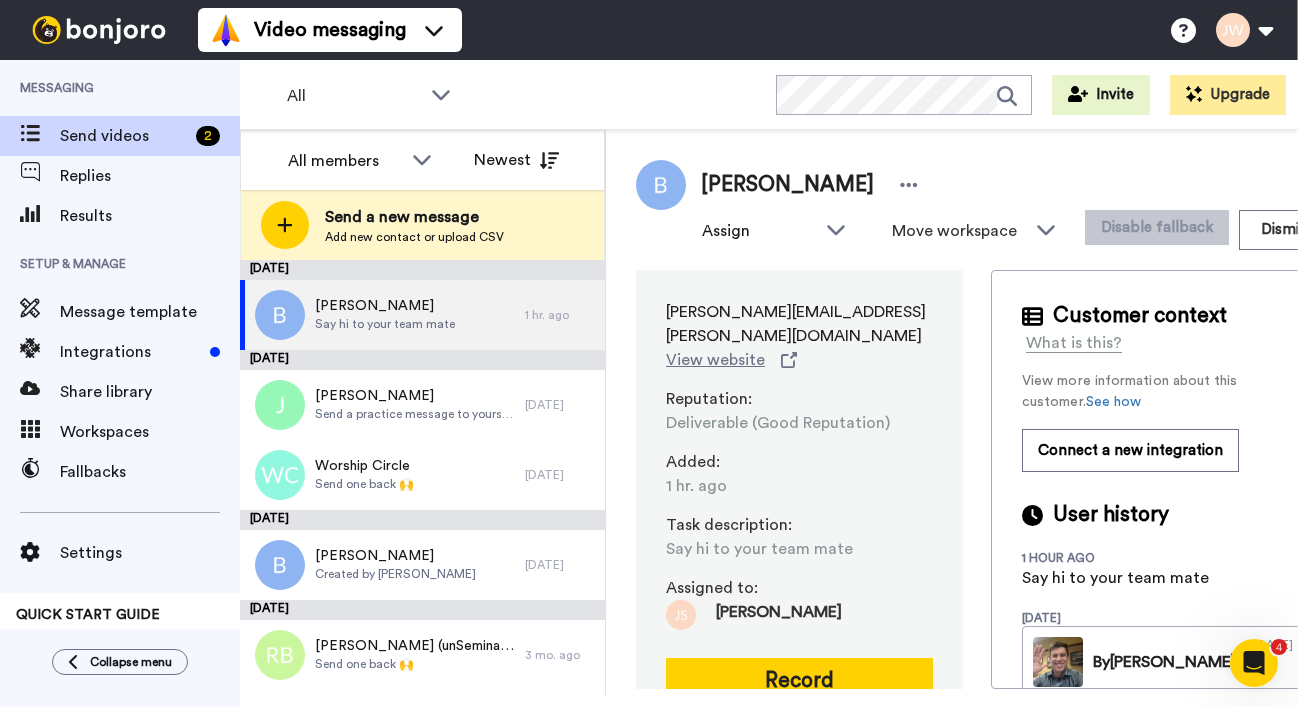 scroll, scrollTop: 0, scrollLeft: 0, axis: both 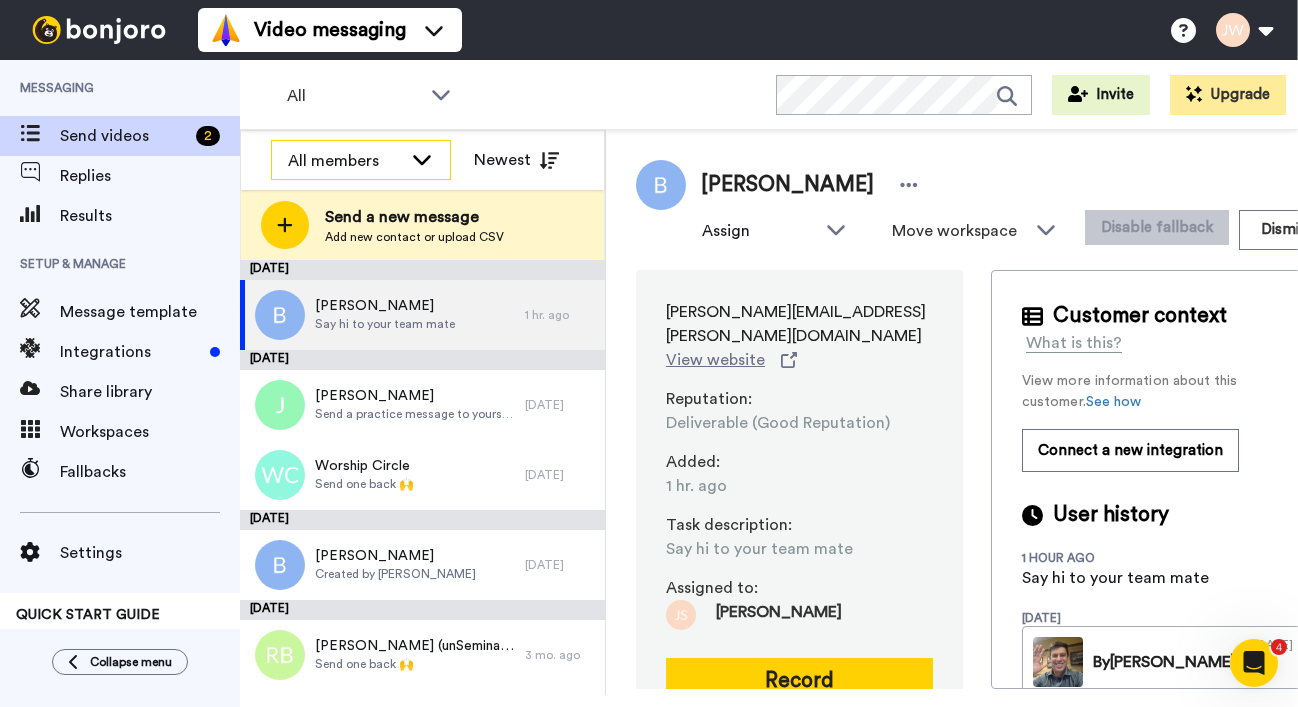 drag, startPoint x: 25, startPoint y: 23, endPoint x: 412, endPoint y: 160, distance: 410.5338 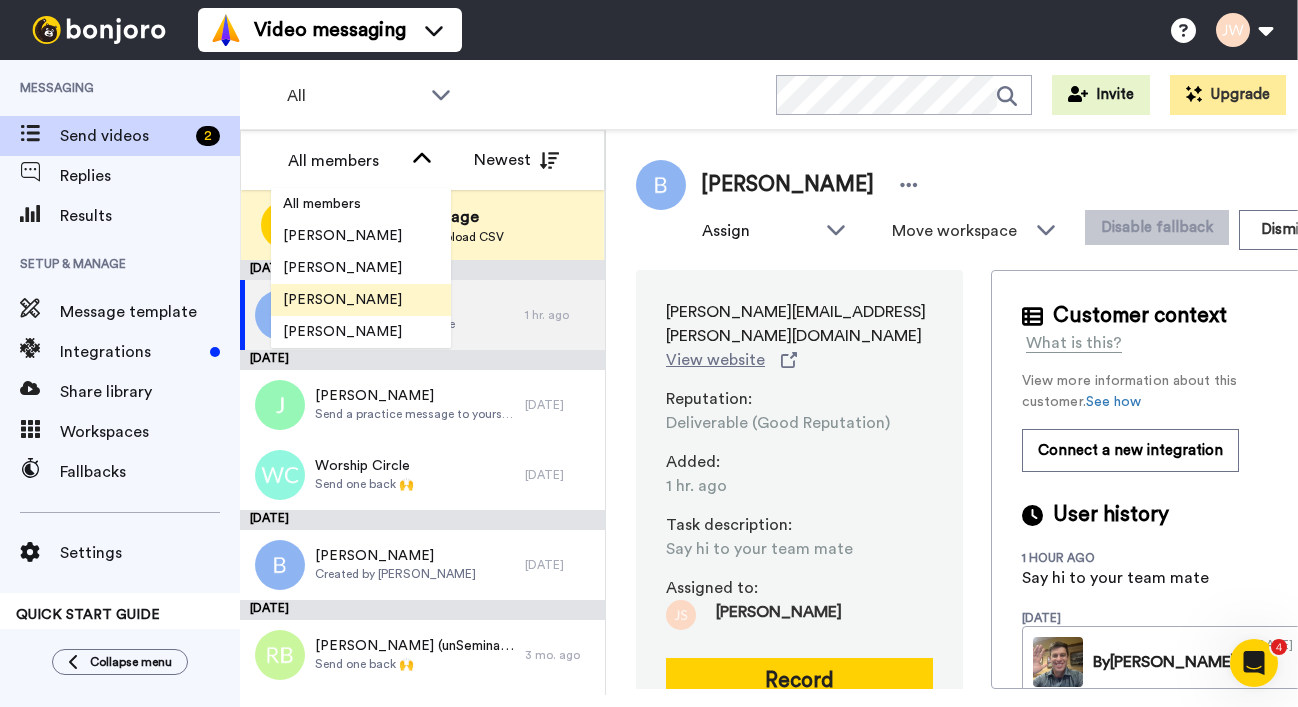 click on "Joe Webb" at bounding box center (342, 300) 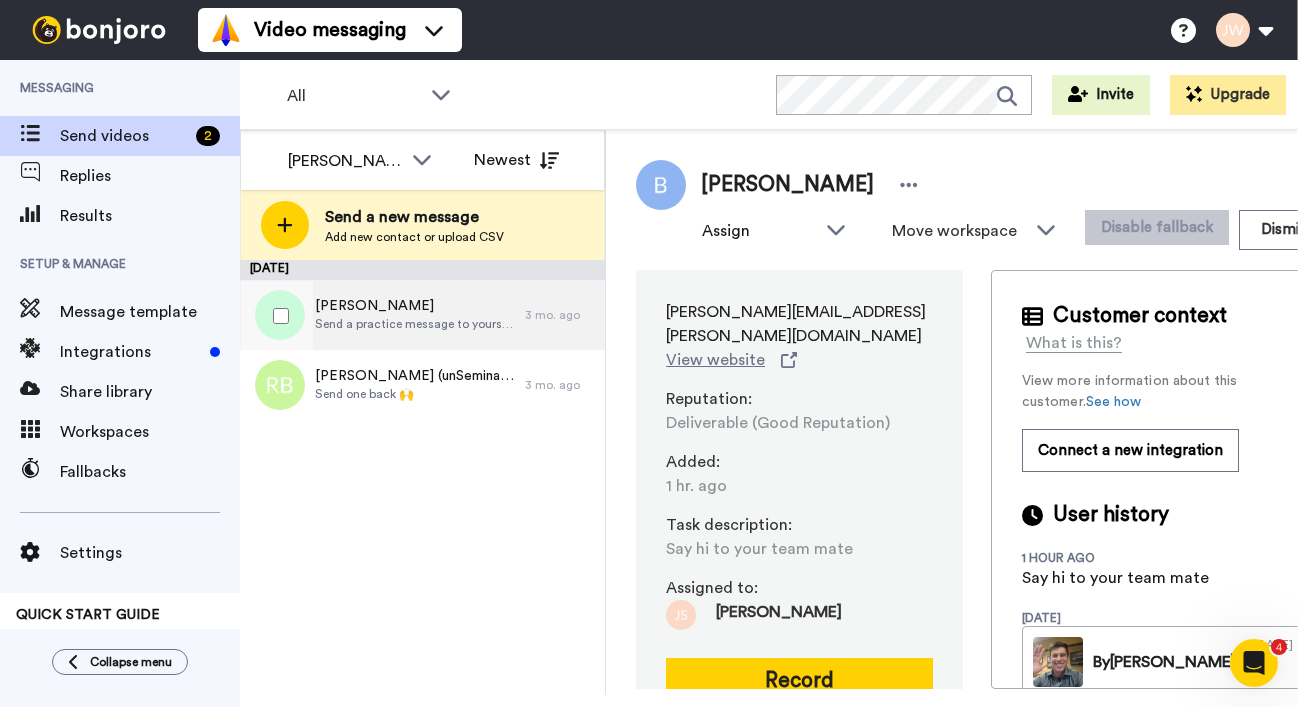 click on "Send a practice message to yourself" at bounding box center (415, 324) 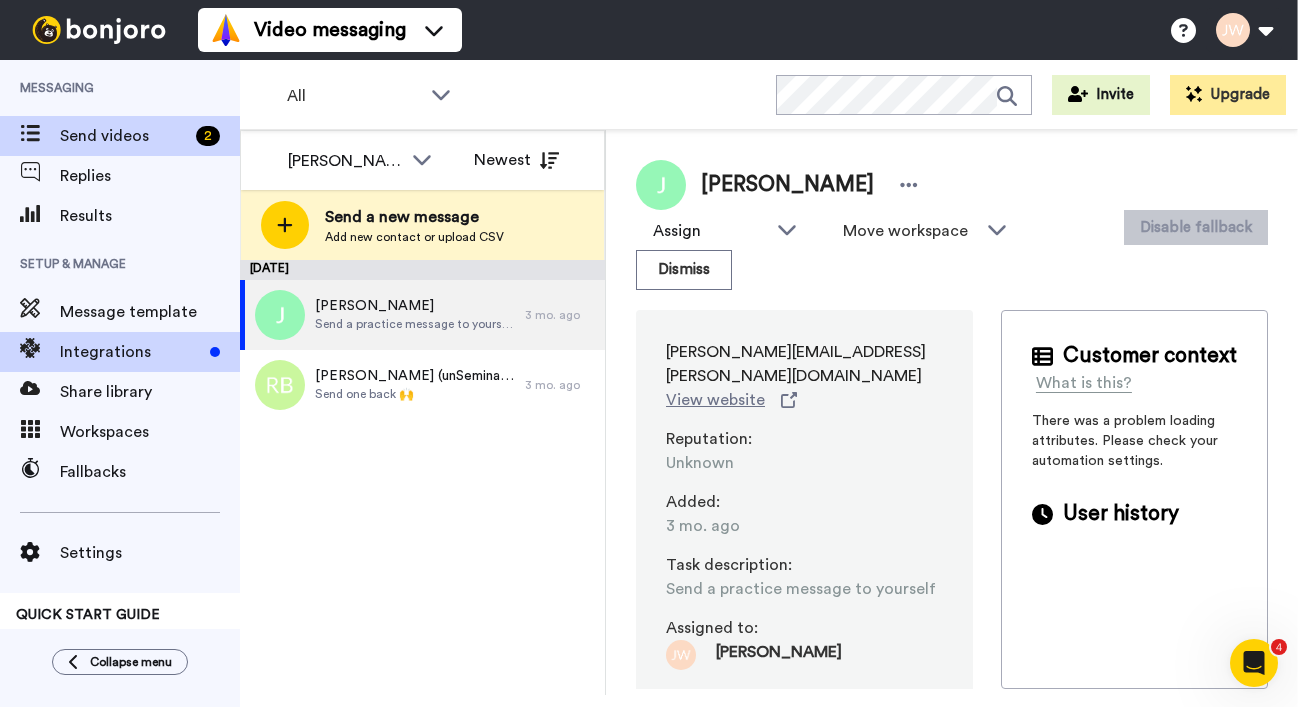 click on "Integrations" at bounding box center (131, 352) 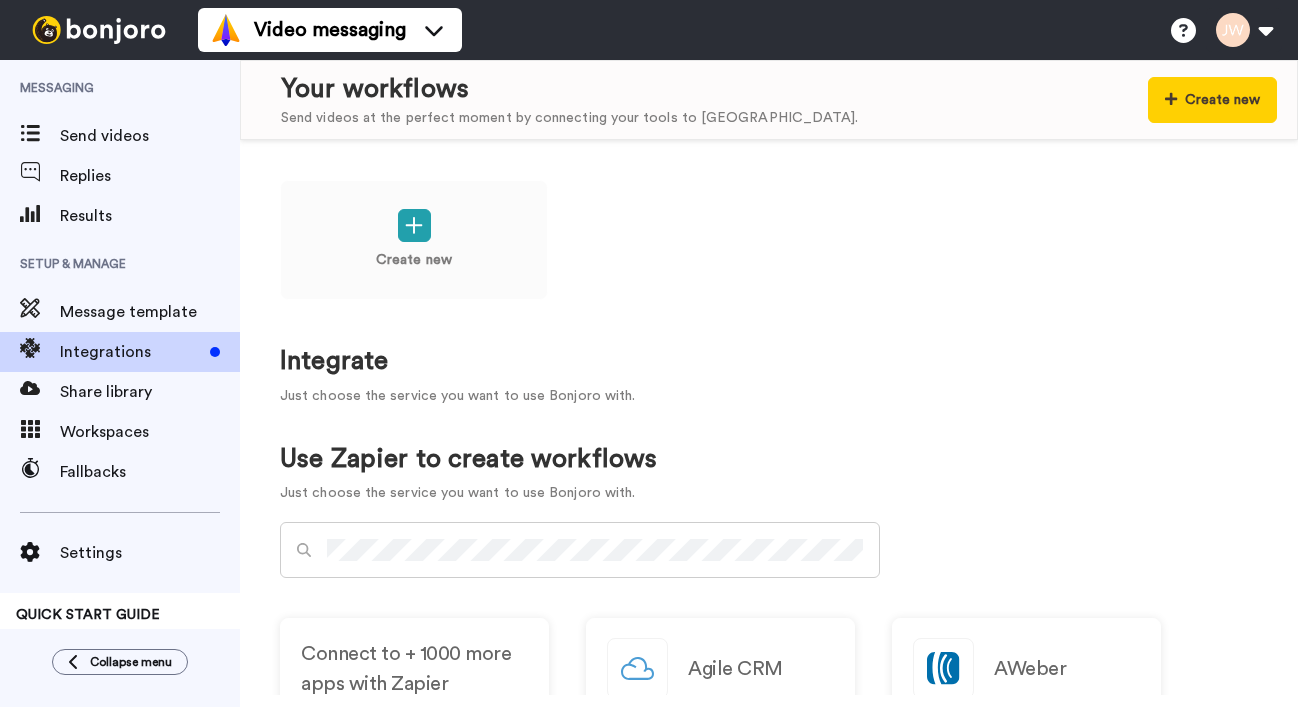 scroll, scrollTop: 0, scrollLeft: 0, axis: both 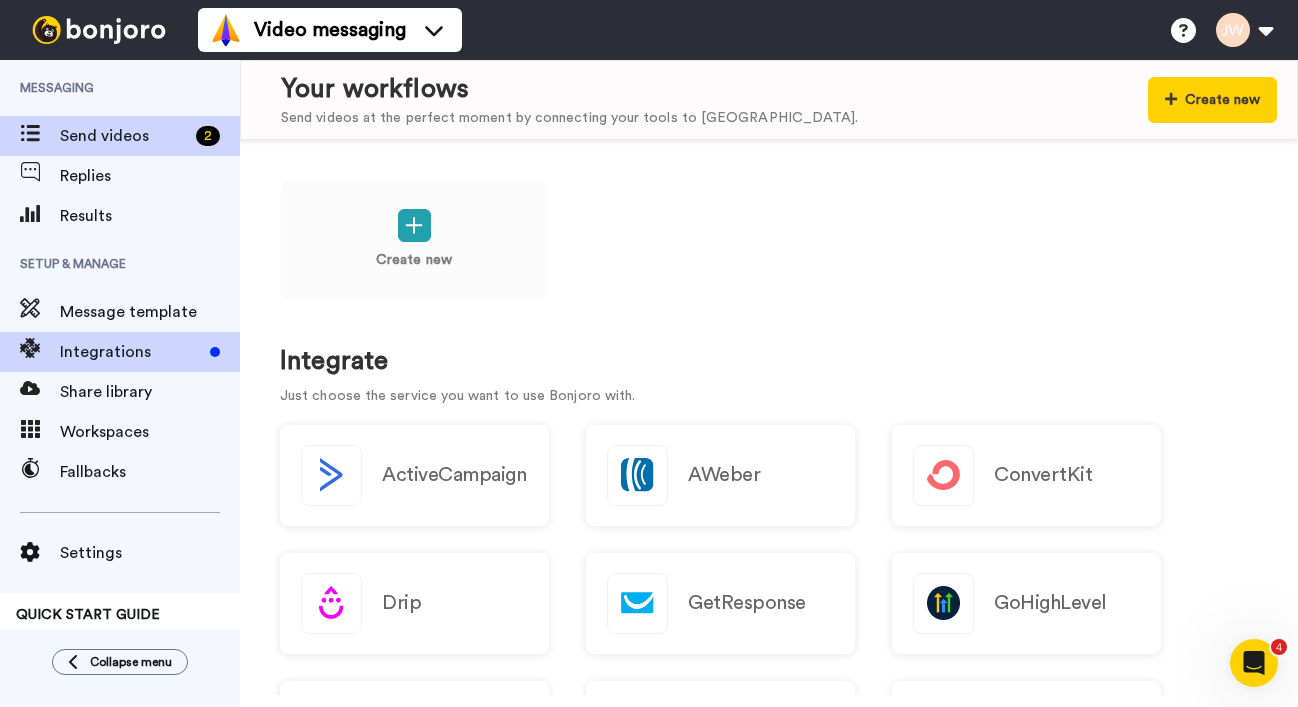 click on "Send videos" at bounding box center (124, 136) 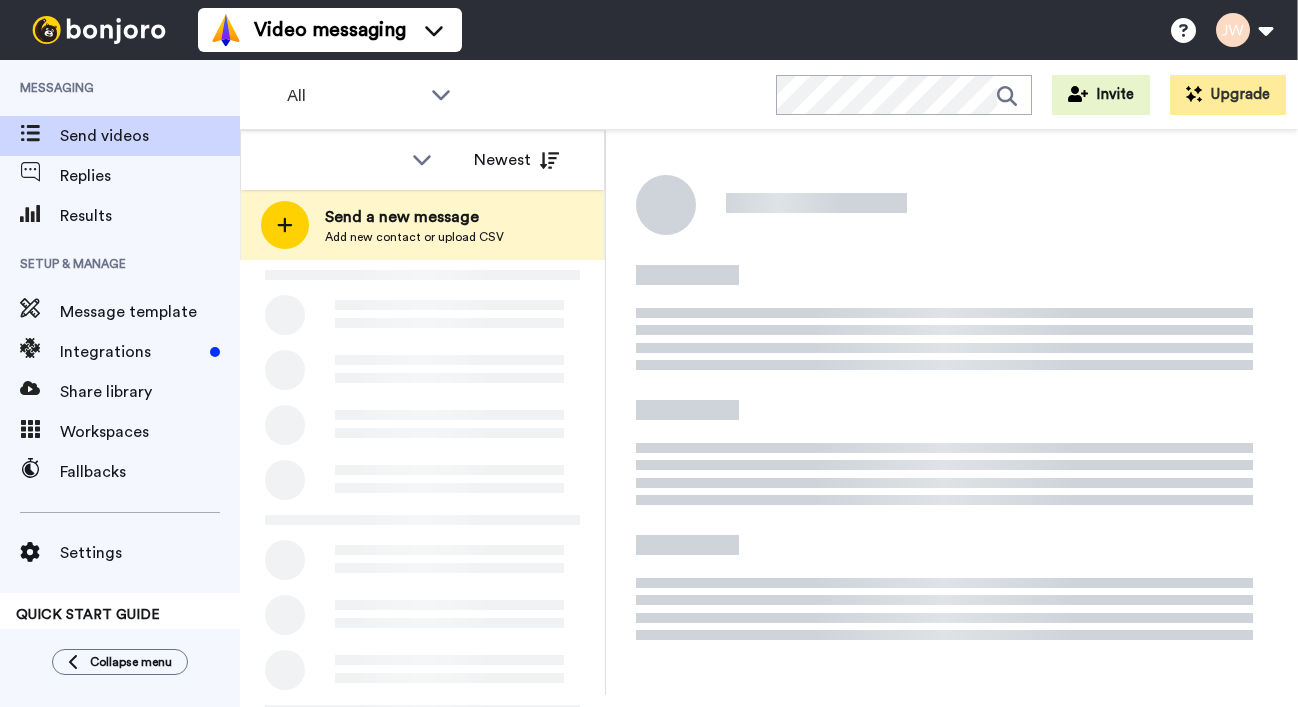 scroll, scrollTop: 0, scrollLeft: 0, axis: both 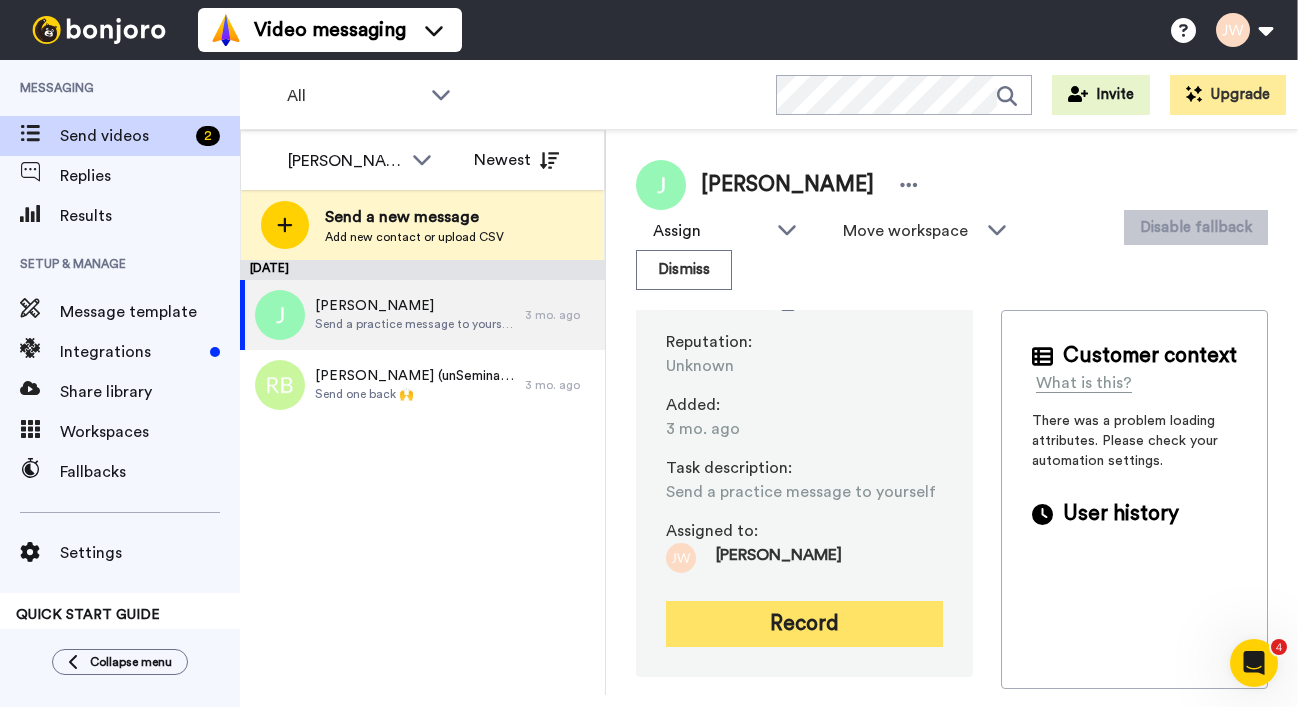 click on "Record" at bounding box center (804, 624) 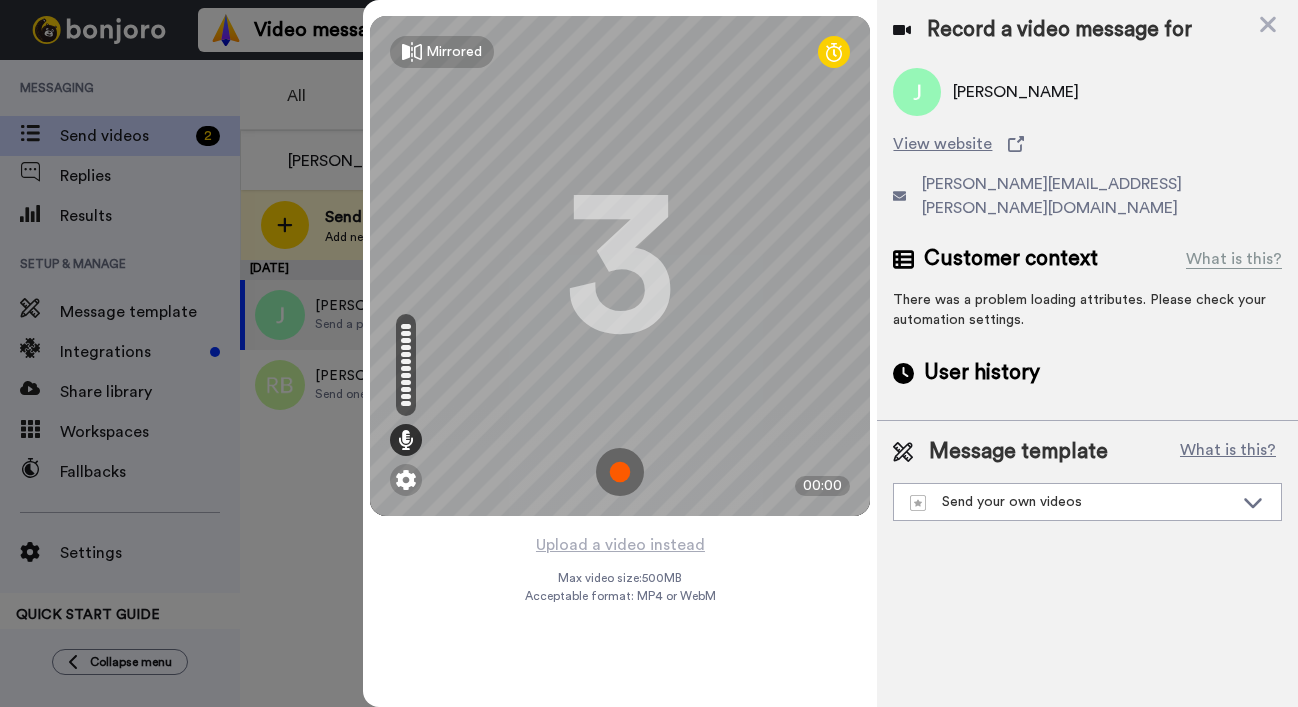 click at bounding box center (620, 472) 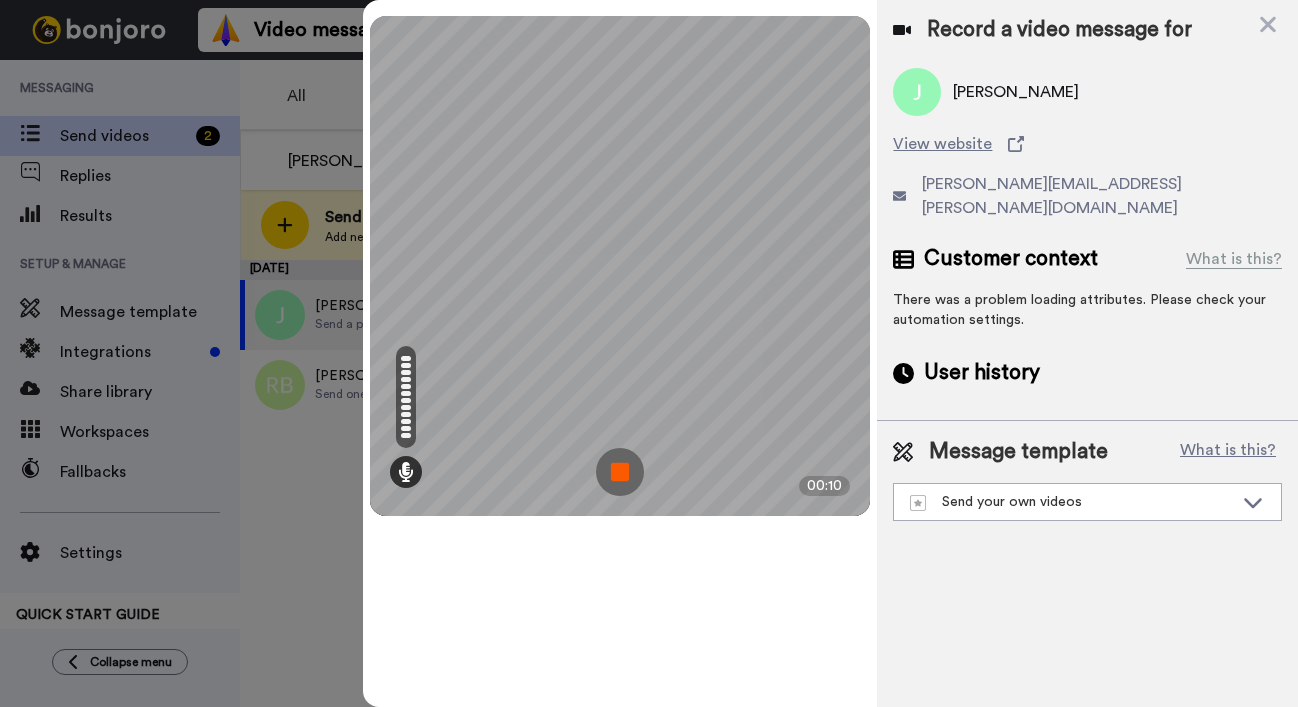 click at bounding box center [620, 472] 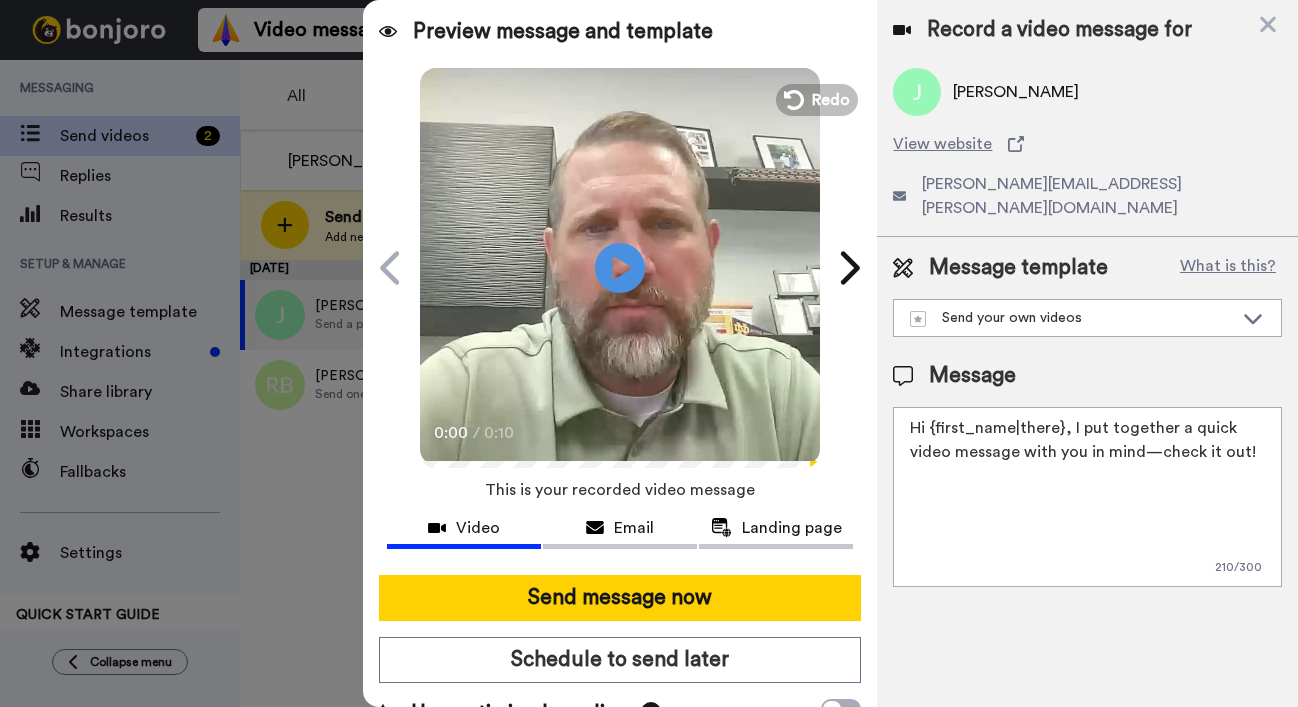 drag, startPoint x: 1259, startPoint y: 432, endPoint x: 875, endPoint y: 399, distance: 385.41537 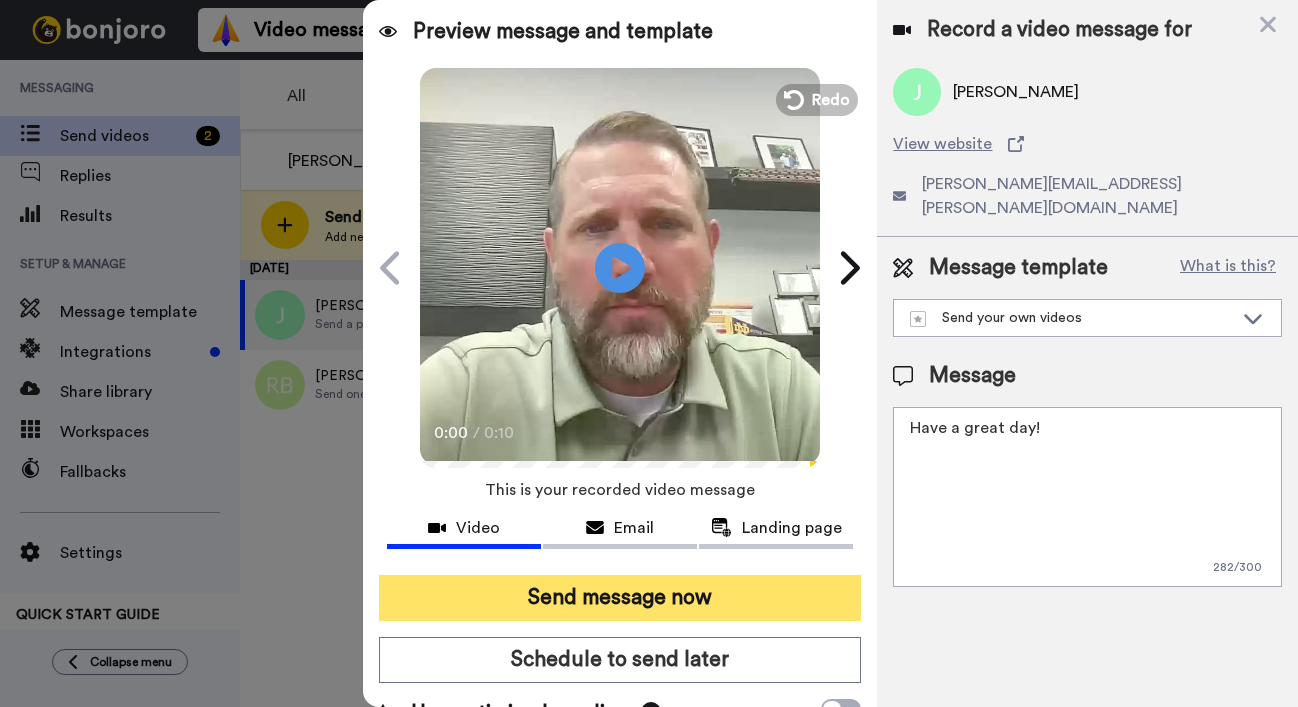 type on "Have a great day!" 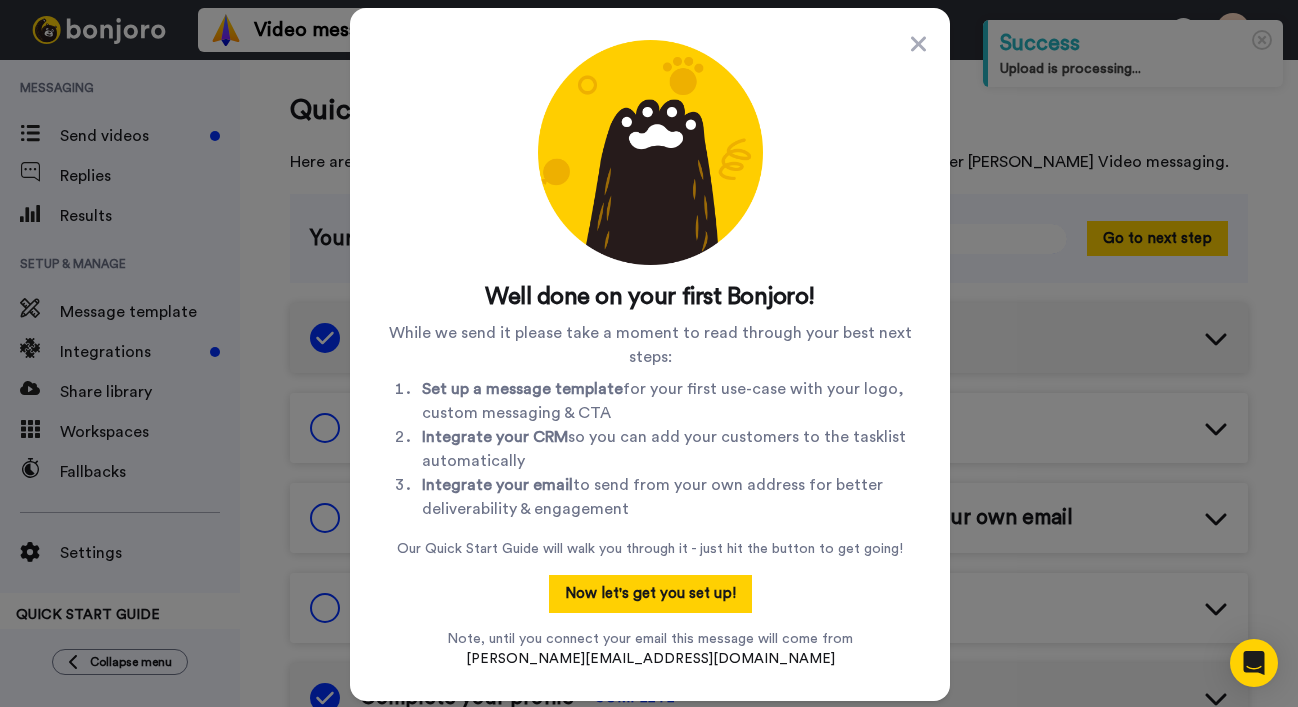 scroll, scrollTop: 0, scrollLeft: 0, axis: both 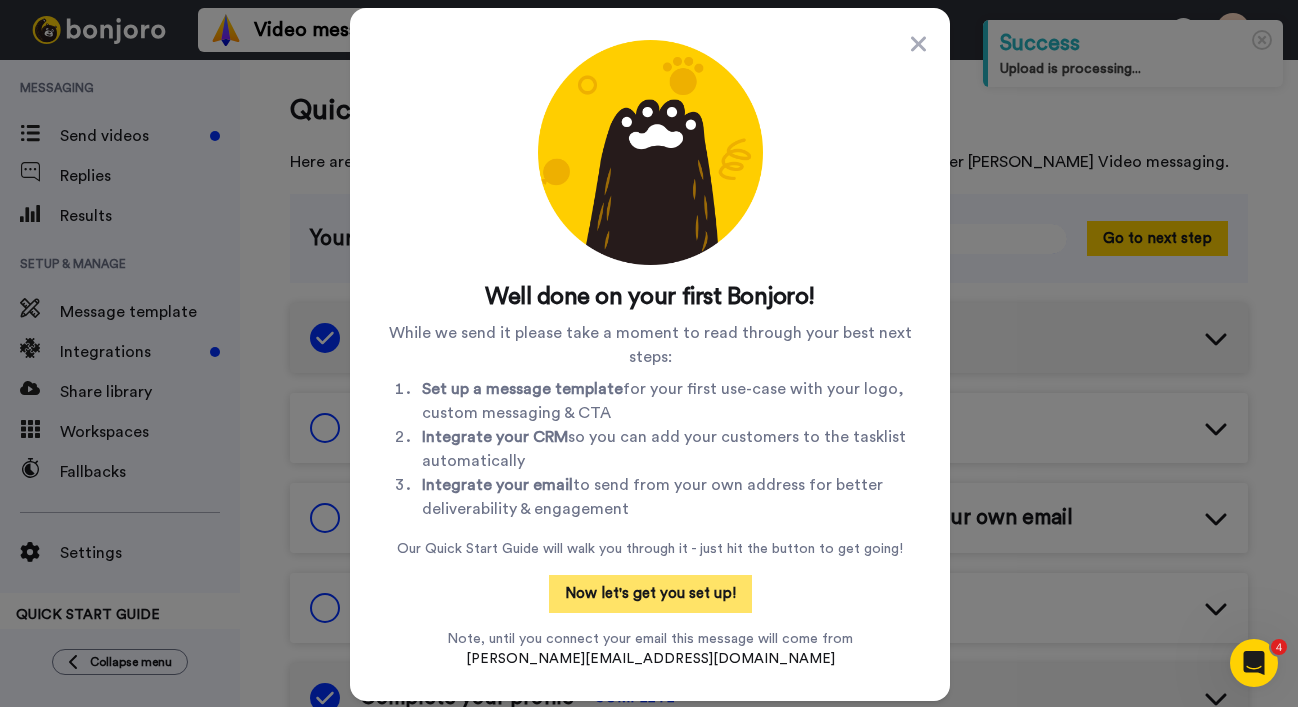 click on "Now let's get you set up!" at bounding box center (650, 594) 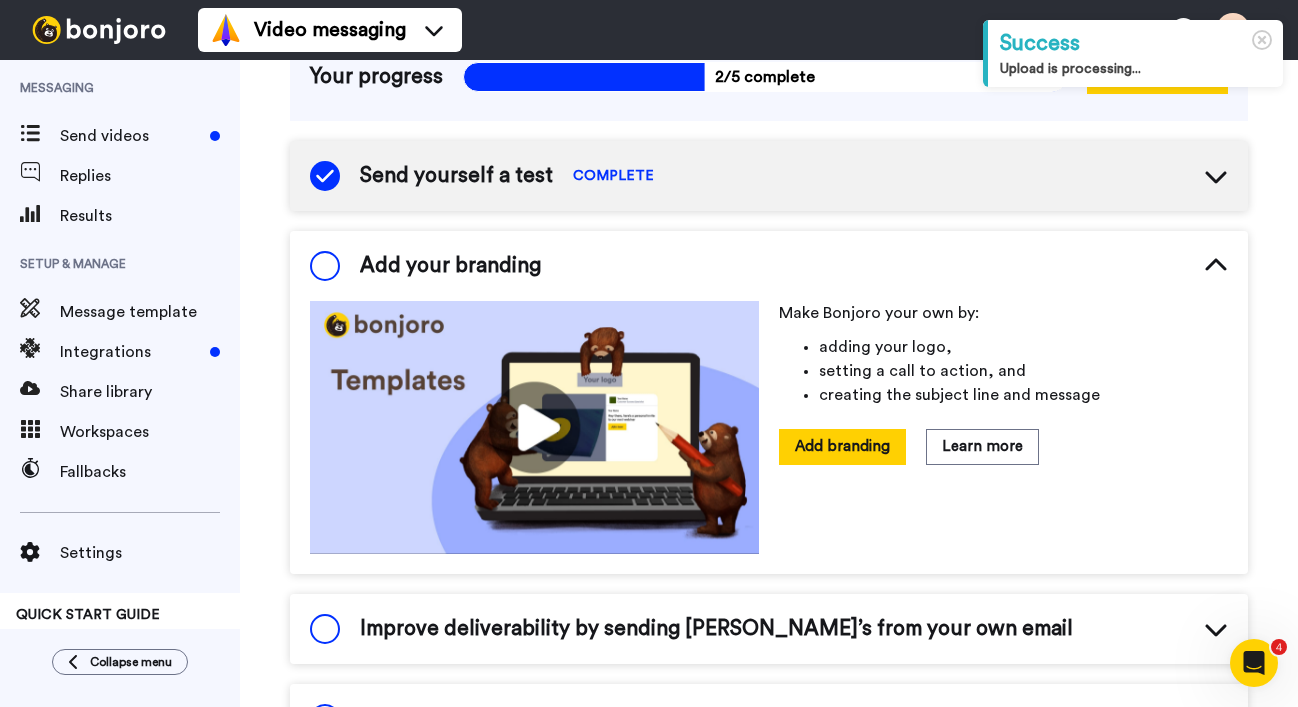 scroll, scrollTop: 187, scrollLeft: 0, axis: vertical 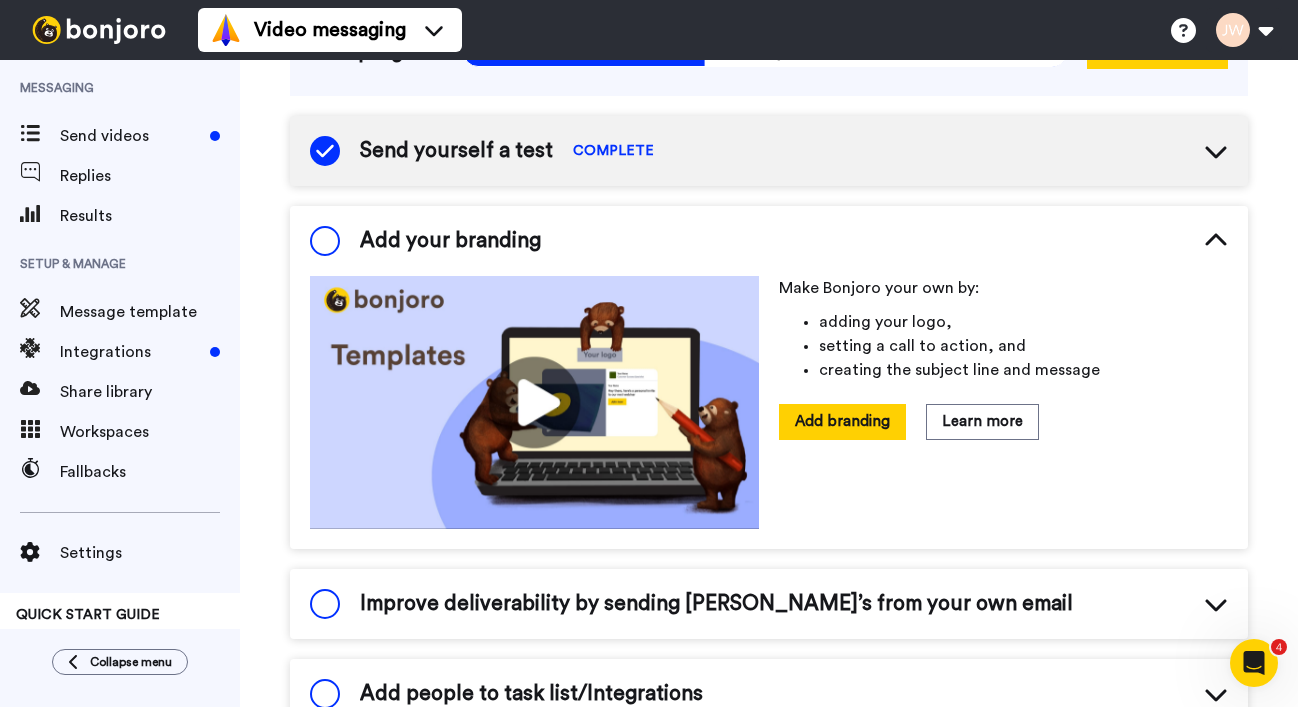 click at bounding box center [325, 241] 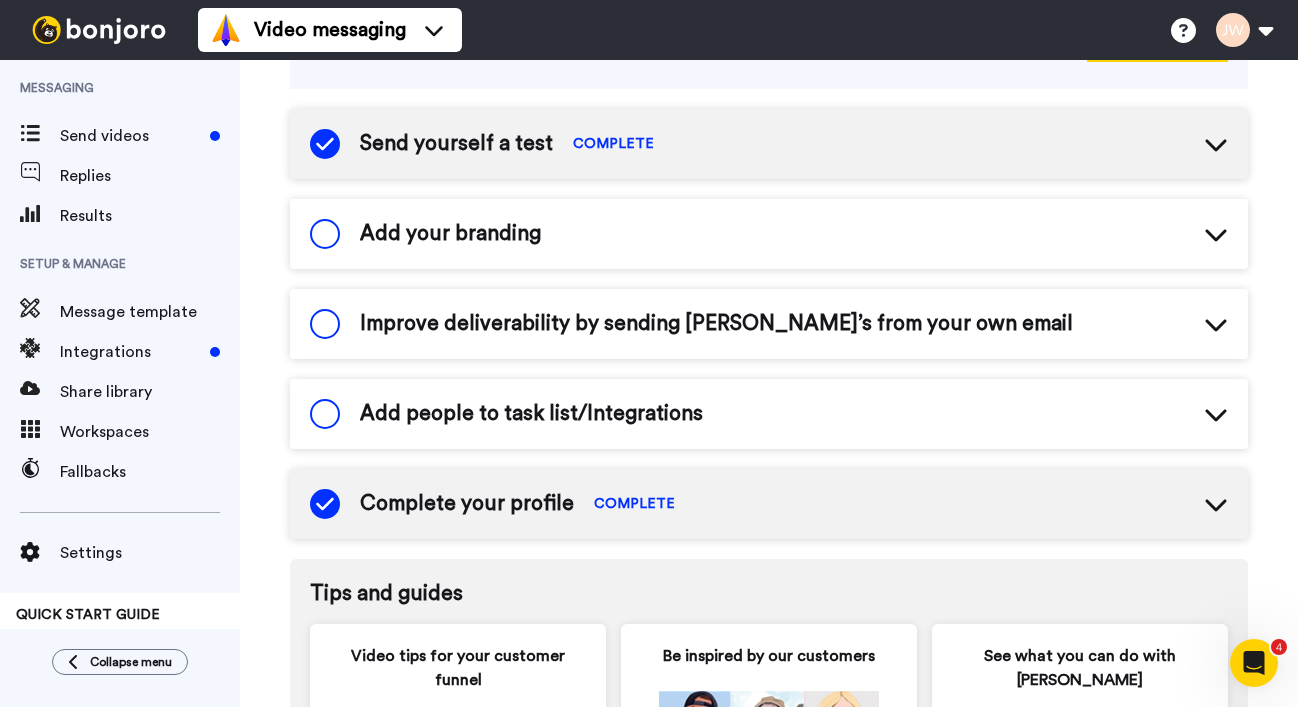 scroll, scrollTop: 201, scrollLeft: 0, axis: vertical 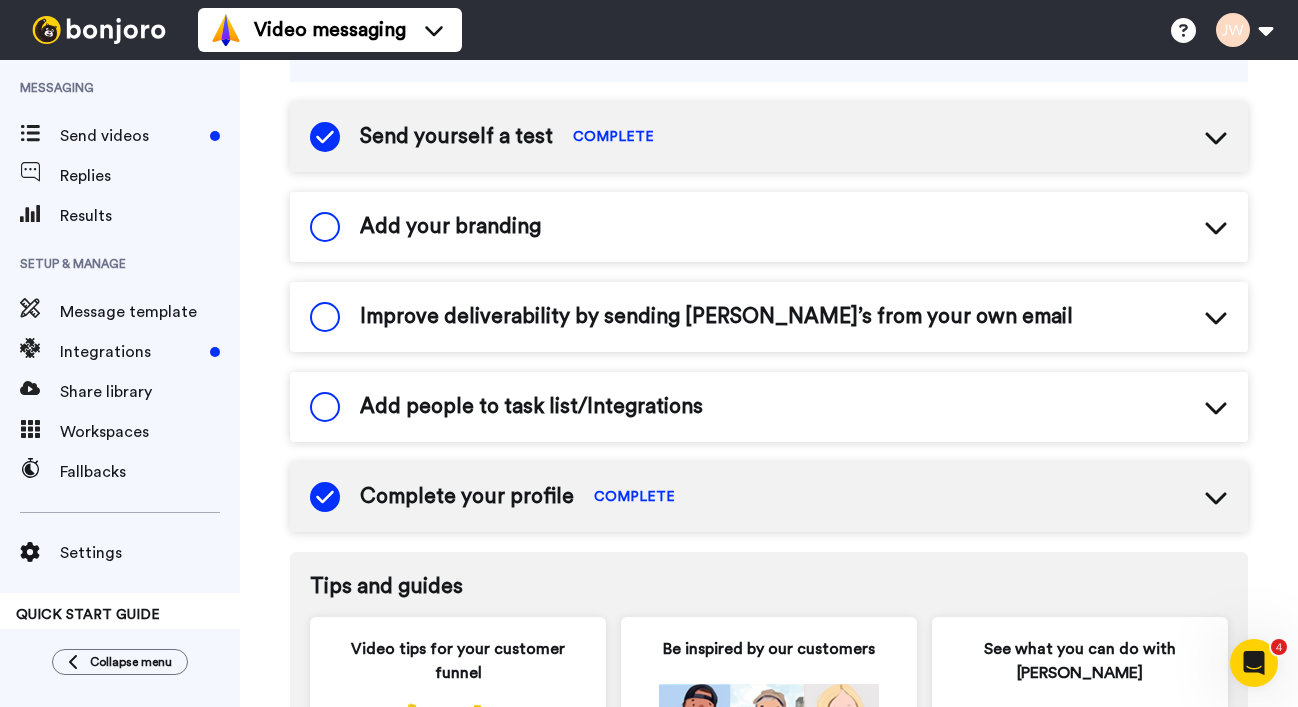 click on "Improve deliverability by sending [PERSON_NAME]’s from your own email" at bounding box center (716, 317) 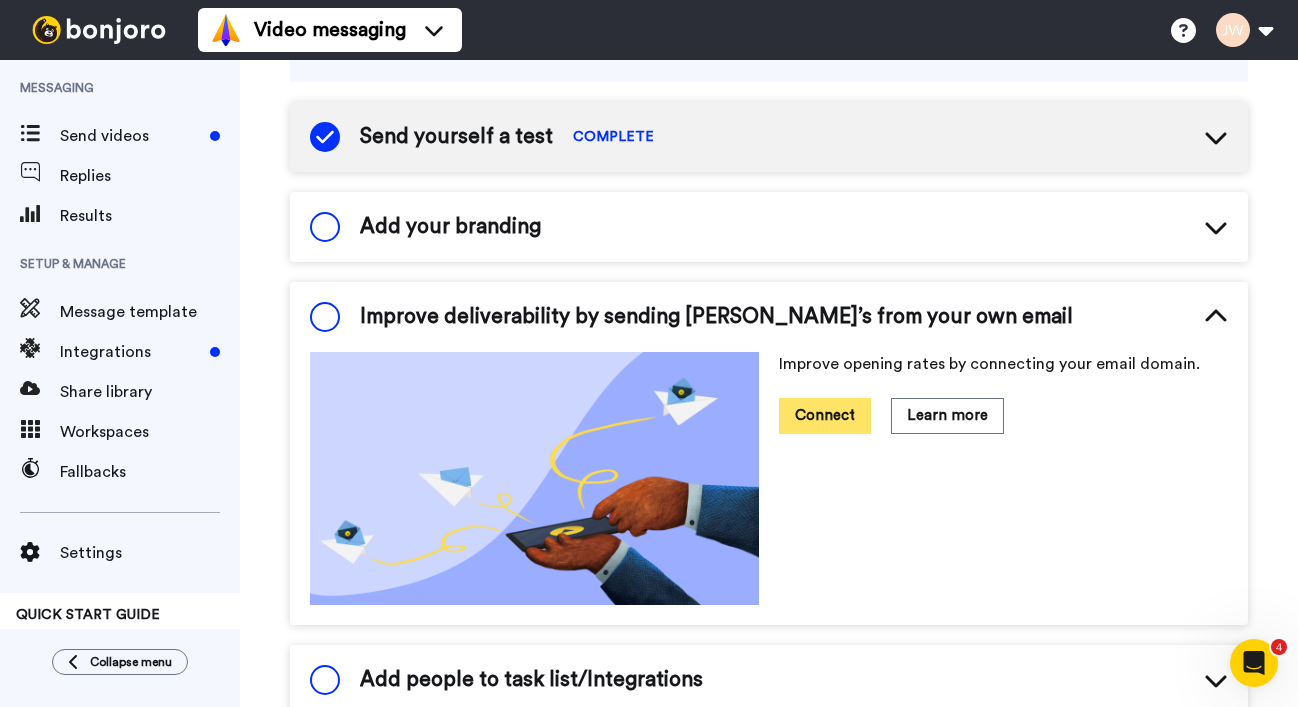 click on "Connect" at bounding box center (825, 415) 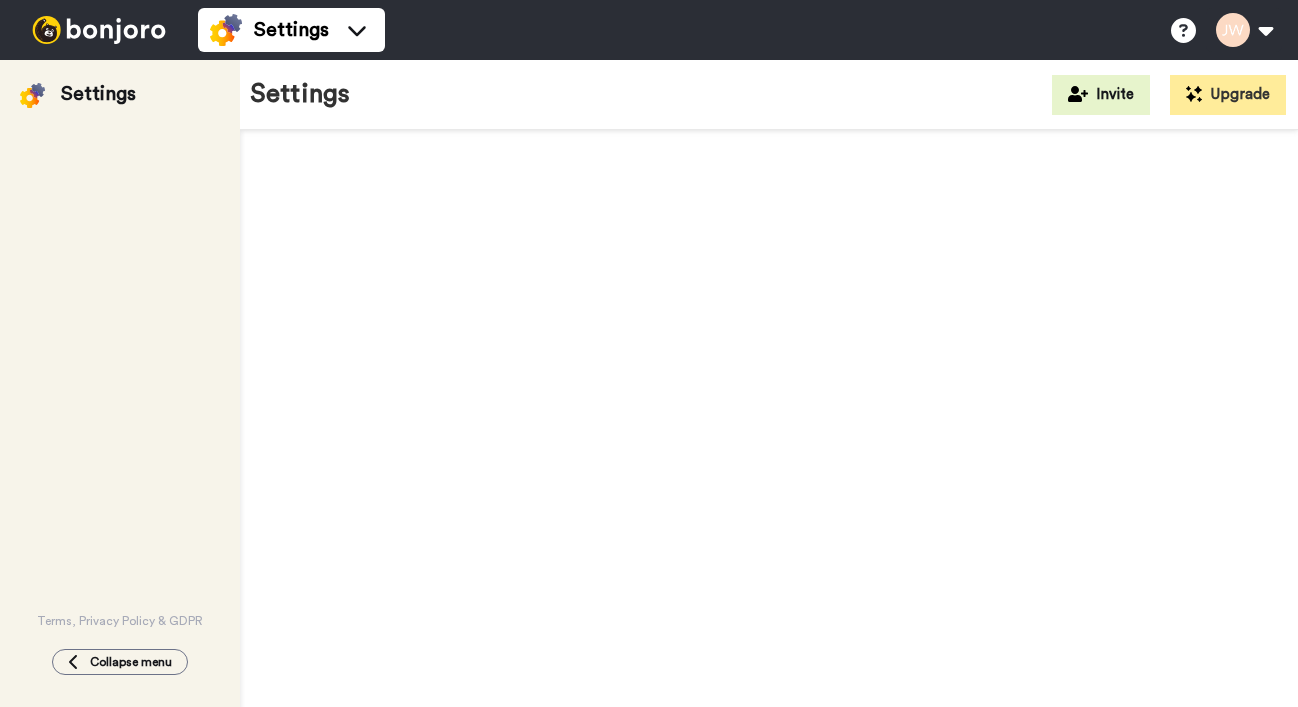 scroll, scrollTop: 0, scrollLeft: 0, axis: both 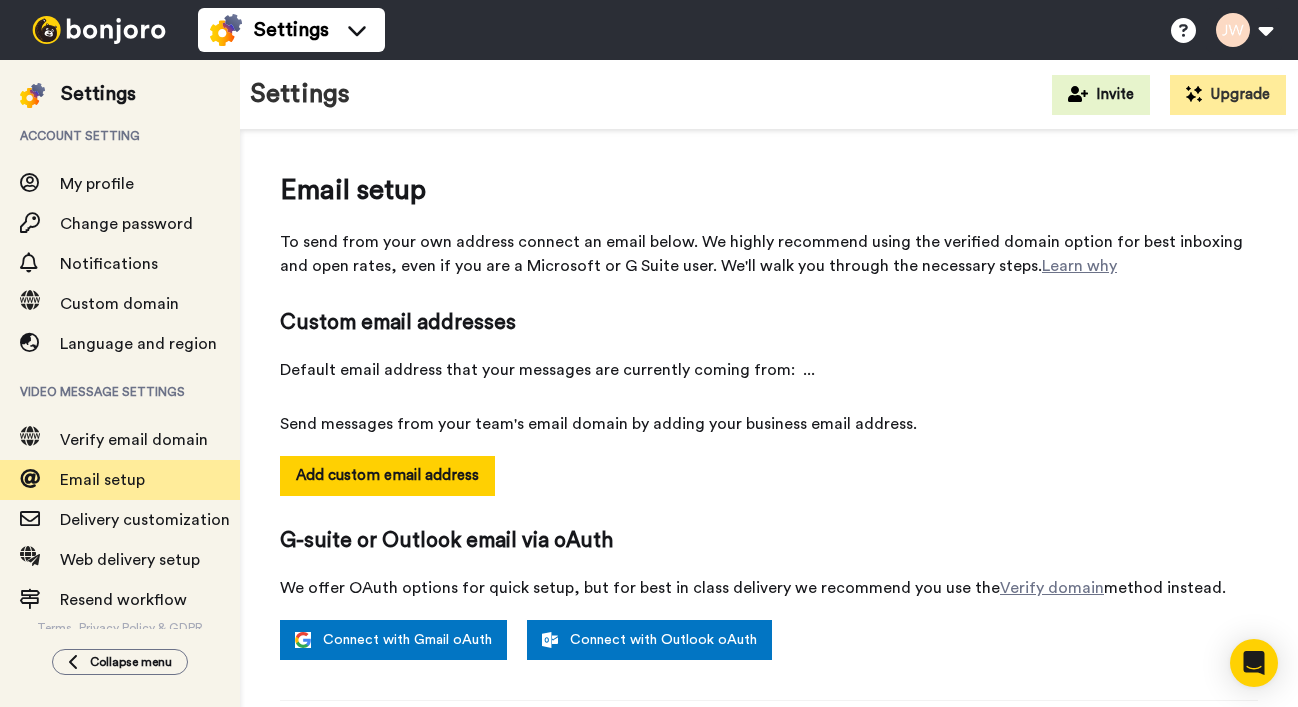 select on "162247" 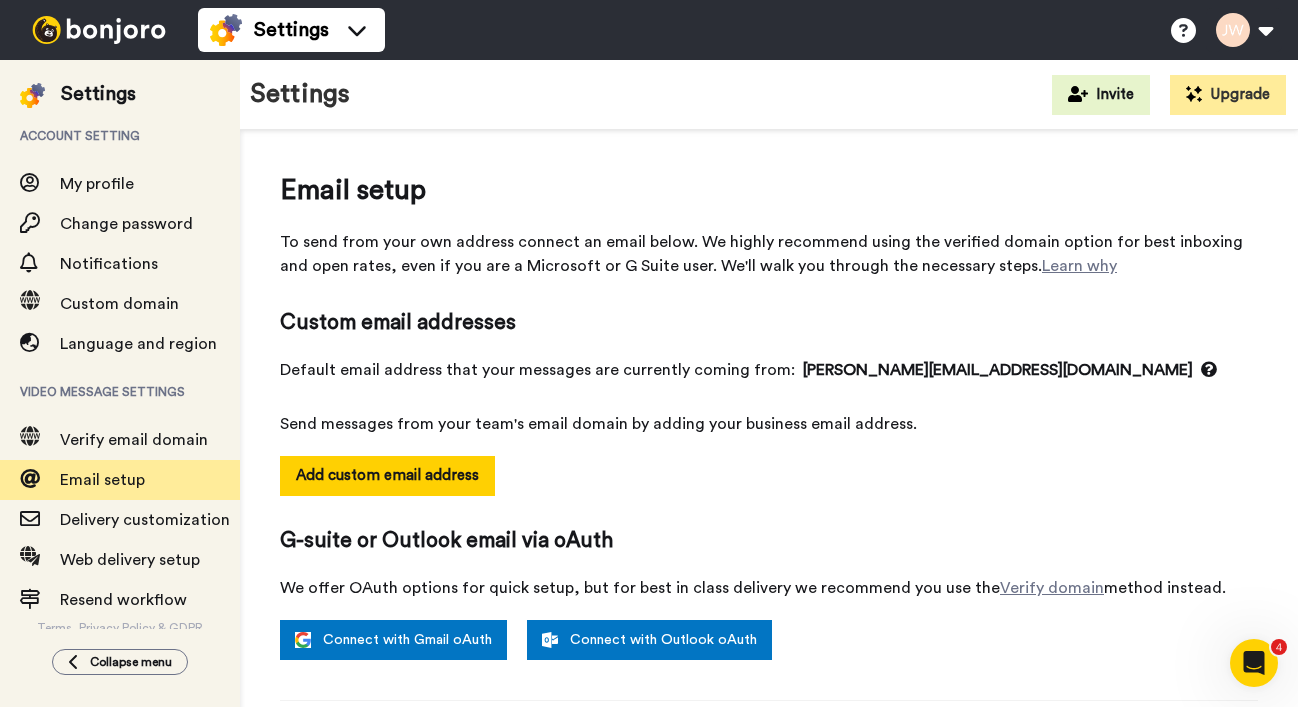 scroll, scrollTop: 0, scrollLeft: 0, axis: both 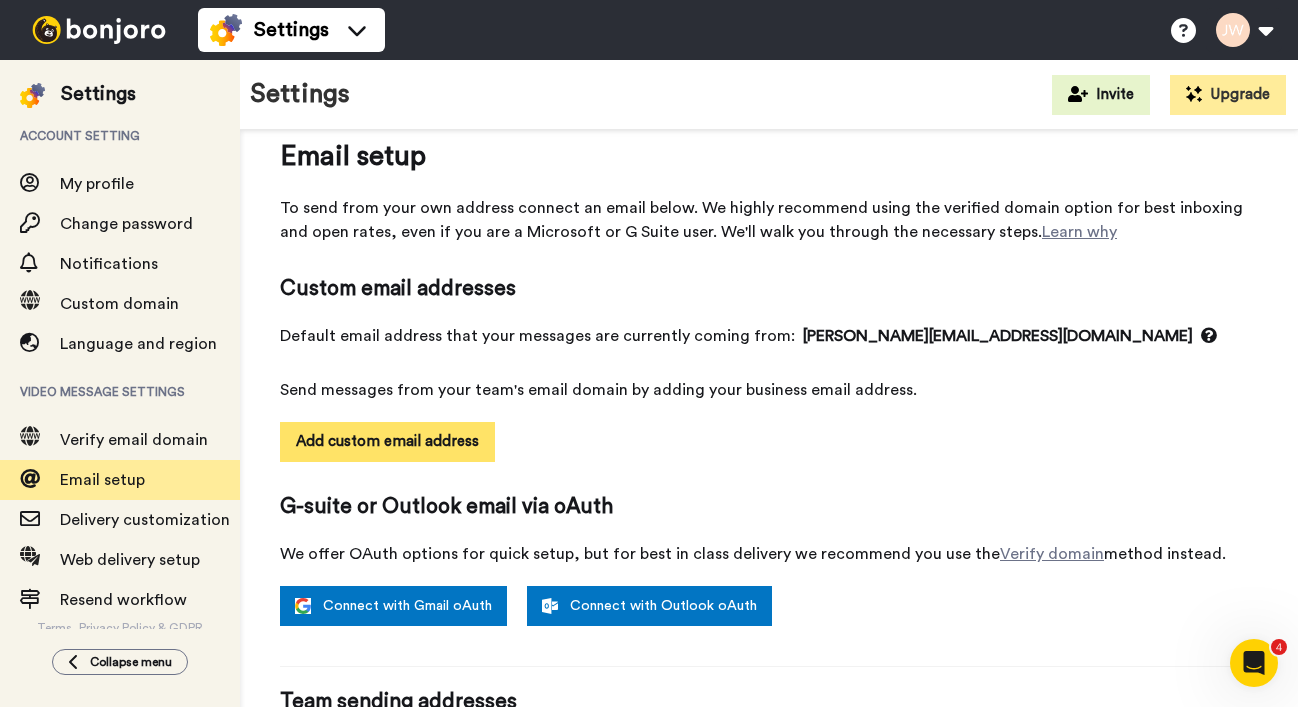 click on "Add custom email address" at bounding box center [387, 442] 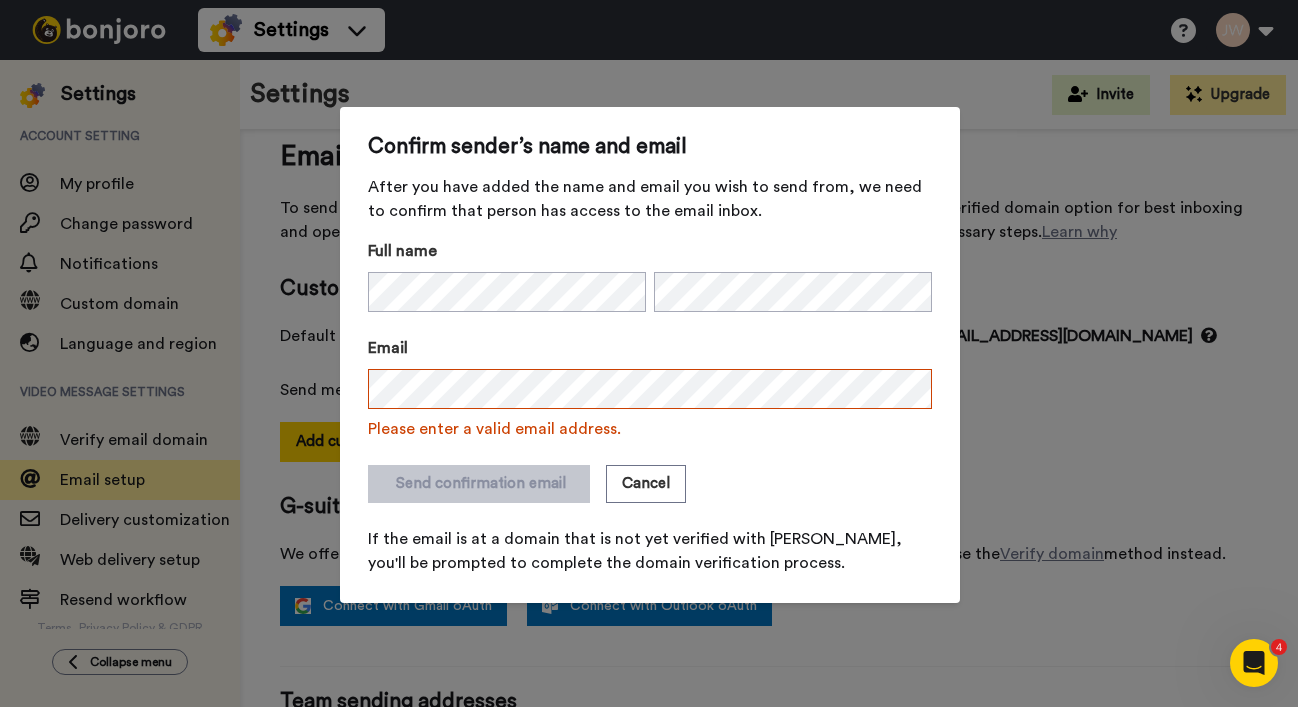 click on "Full name   Email Please enter a valid email address.      Send confirmation email    Cancel If the email is at a domain that is not yet verified with Bonjoro, you'll be prompted to complete the domain verification process." at bounding box center (650, 407) 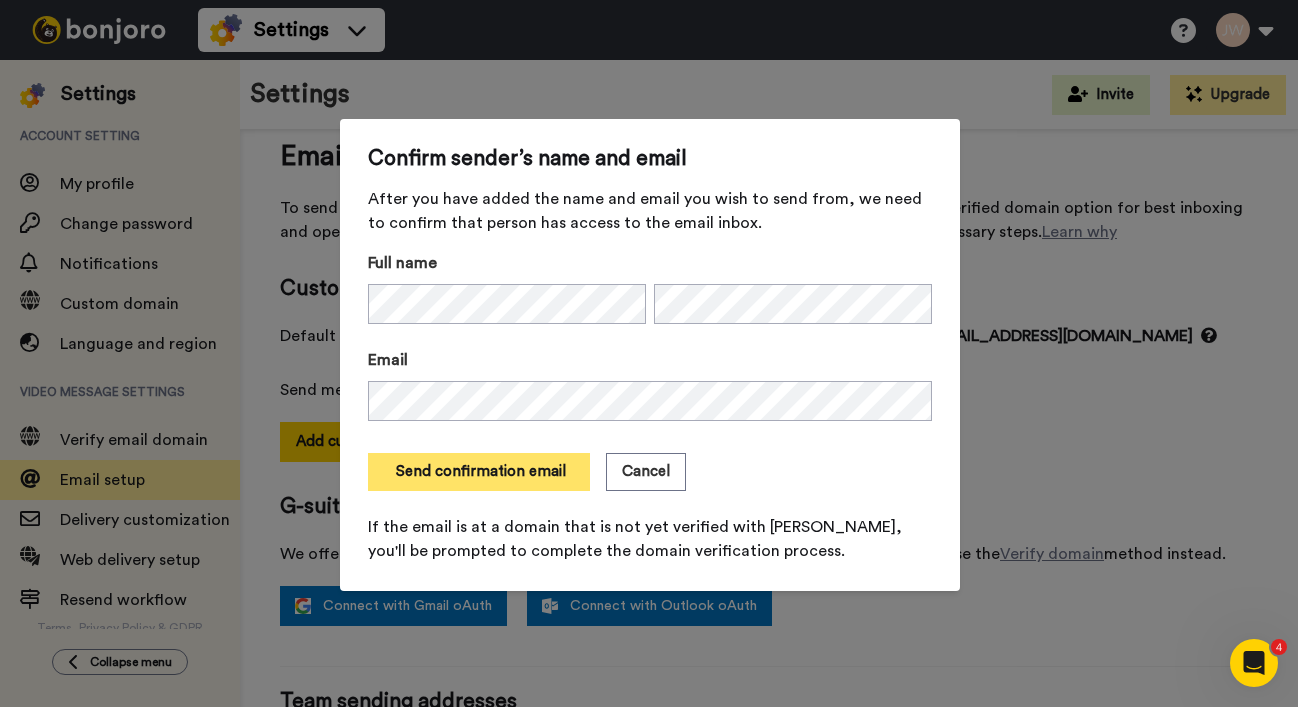 click on "Send confirmation email" at bounding box center [479, 472] 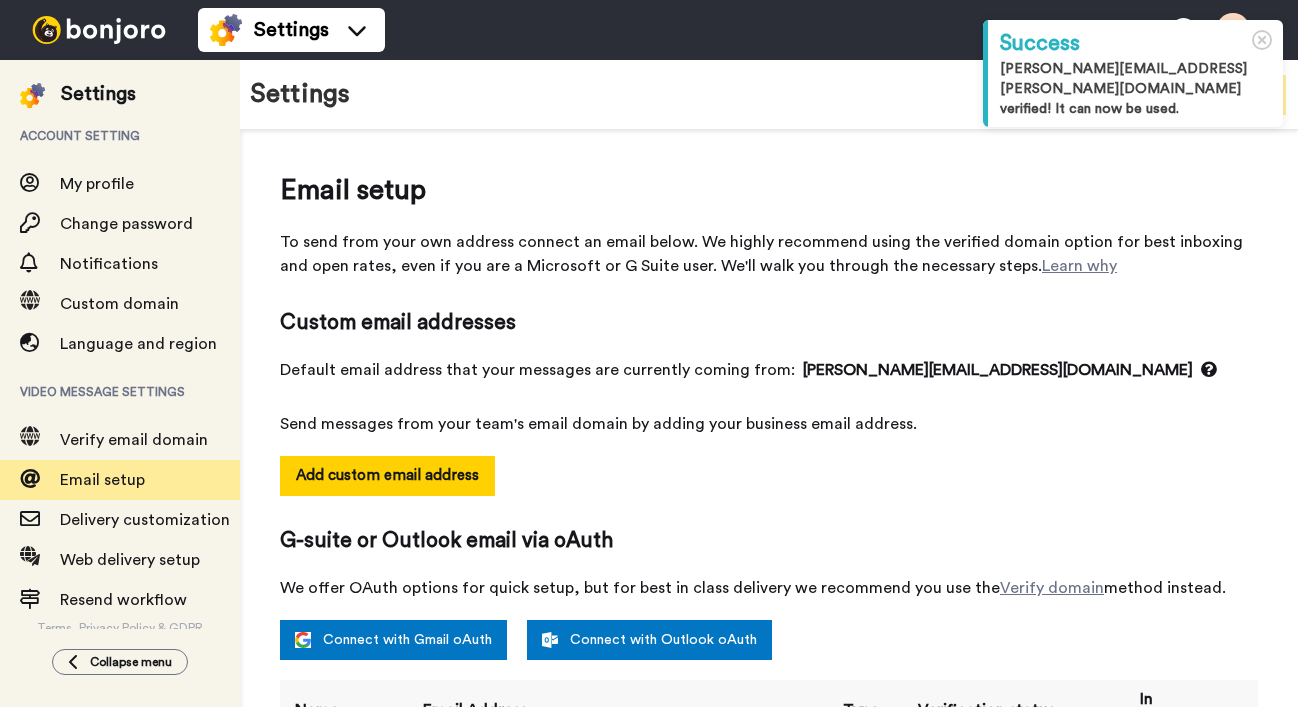 select on "162247" 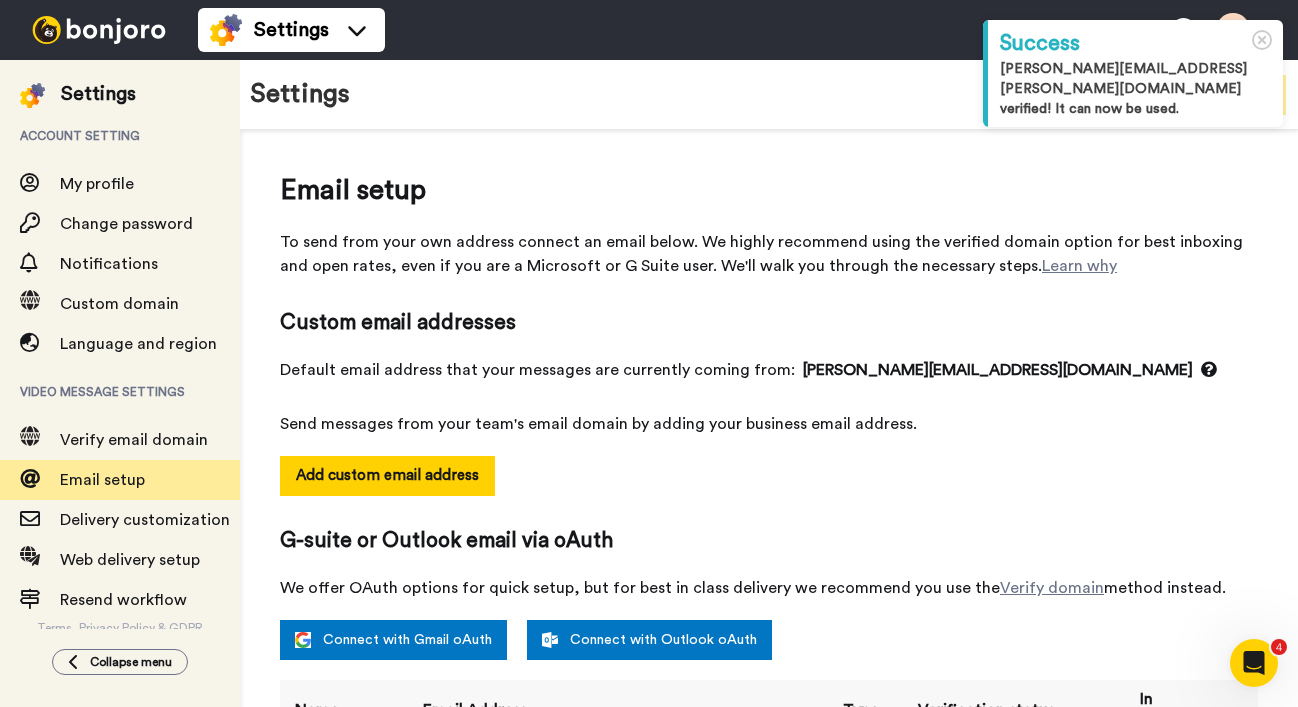 scroll, scrollTop: 0, scrollLeft: 0, axis: both 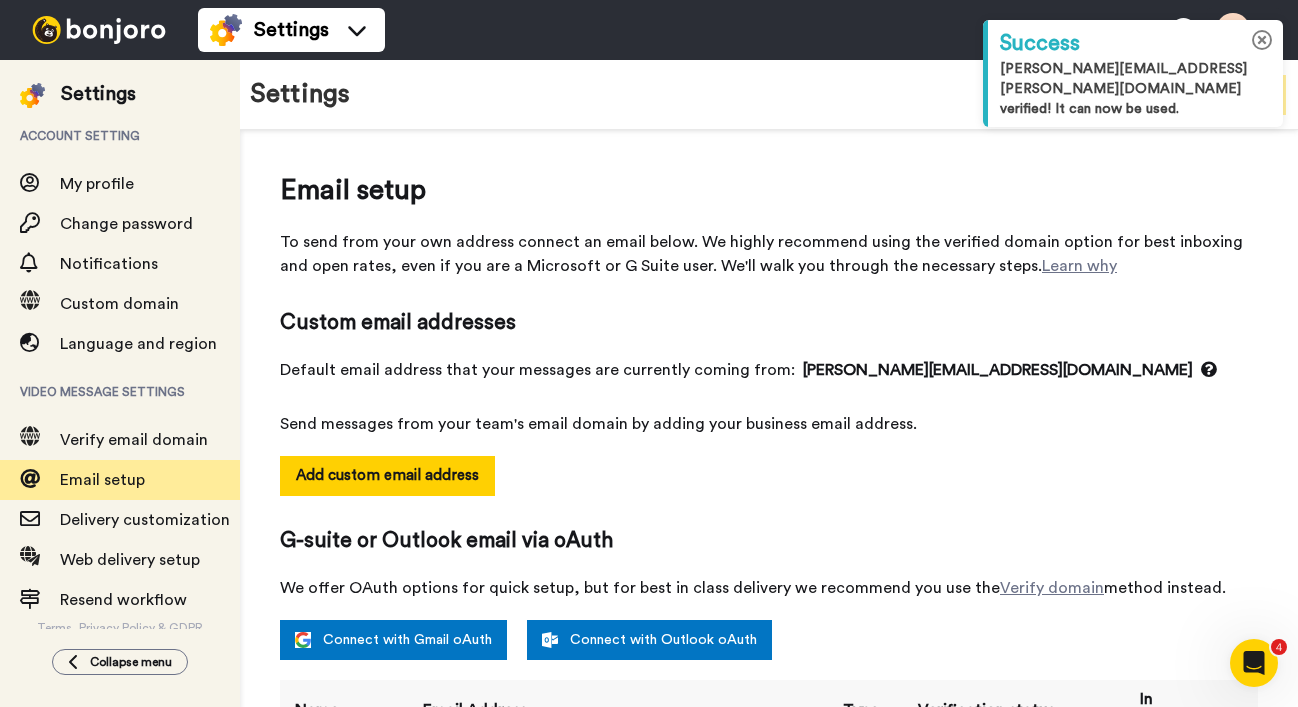 click at bounding box center (1262, 40) 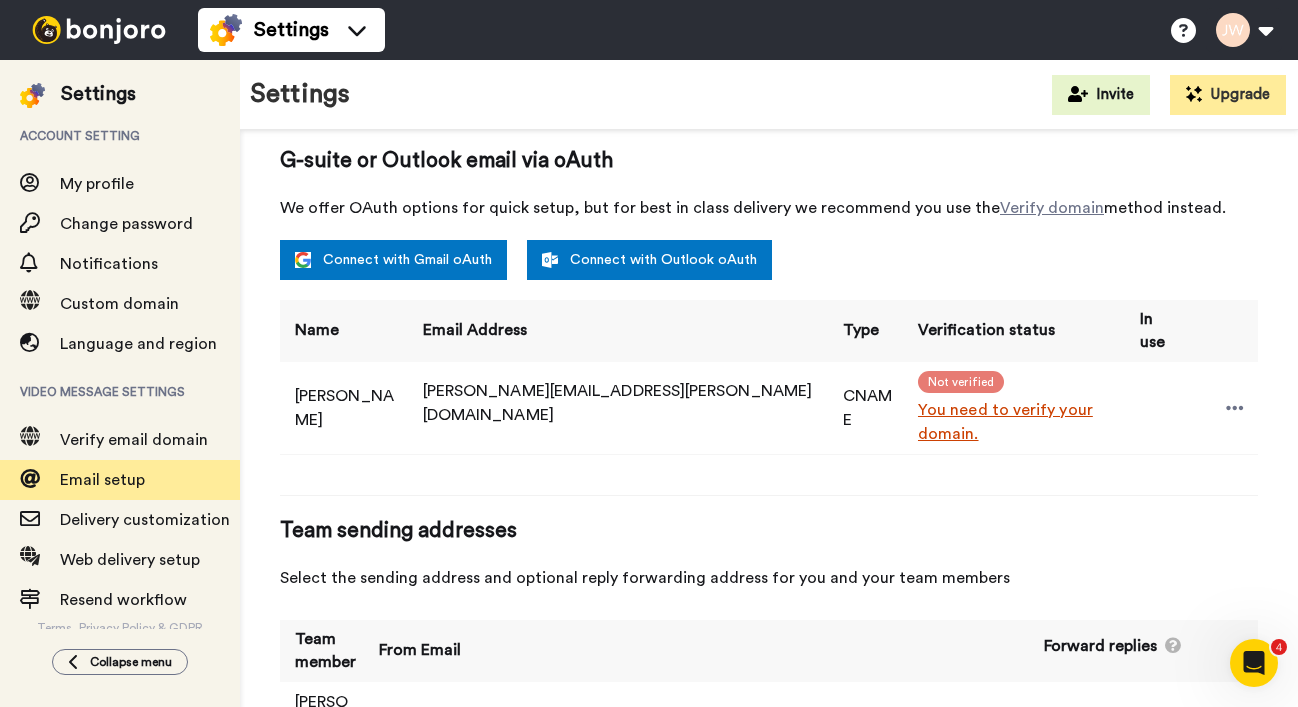 scroll, scrollTop: 377, scrollLeft: 0, axis: vertical 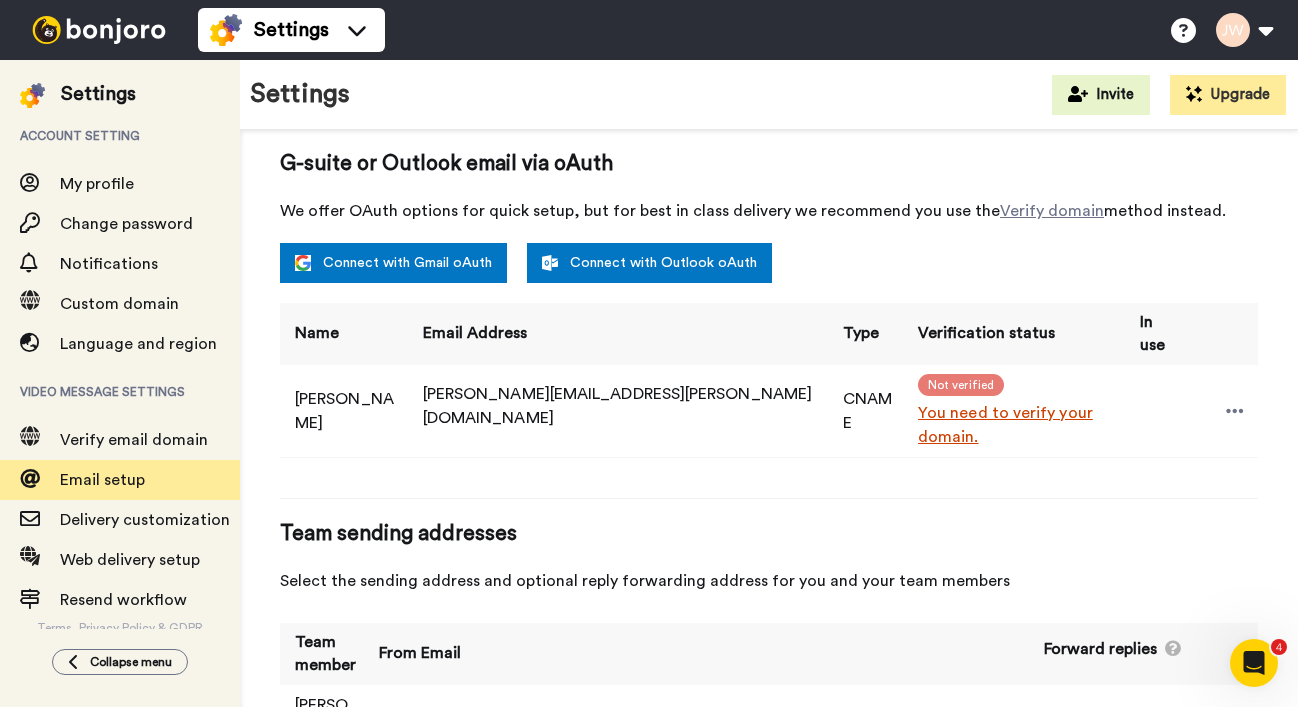 click on "You need to verify your domain." at bounding box center [1017, 425] 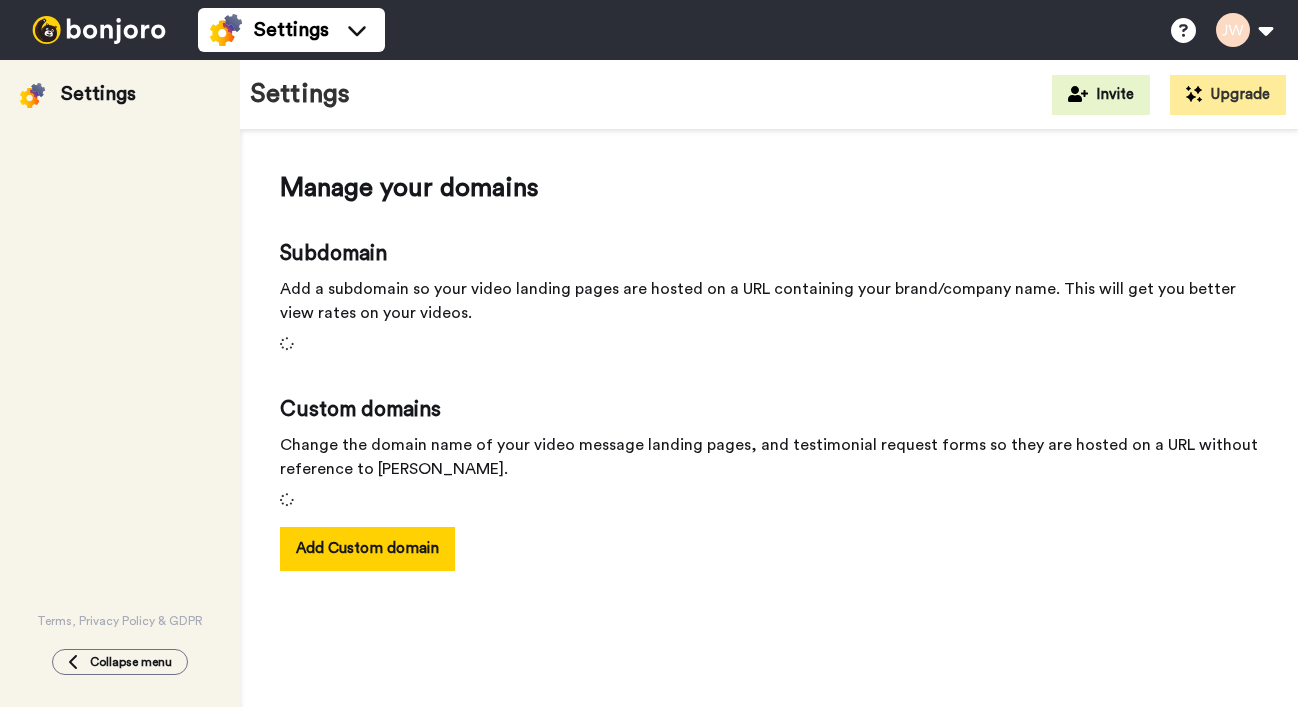 scroll, scrollTop: 0, scrollLeft: 0, axis: both 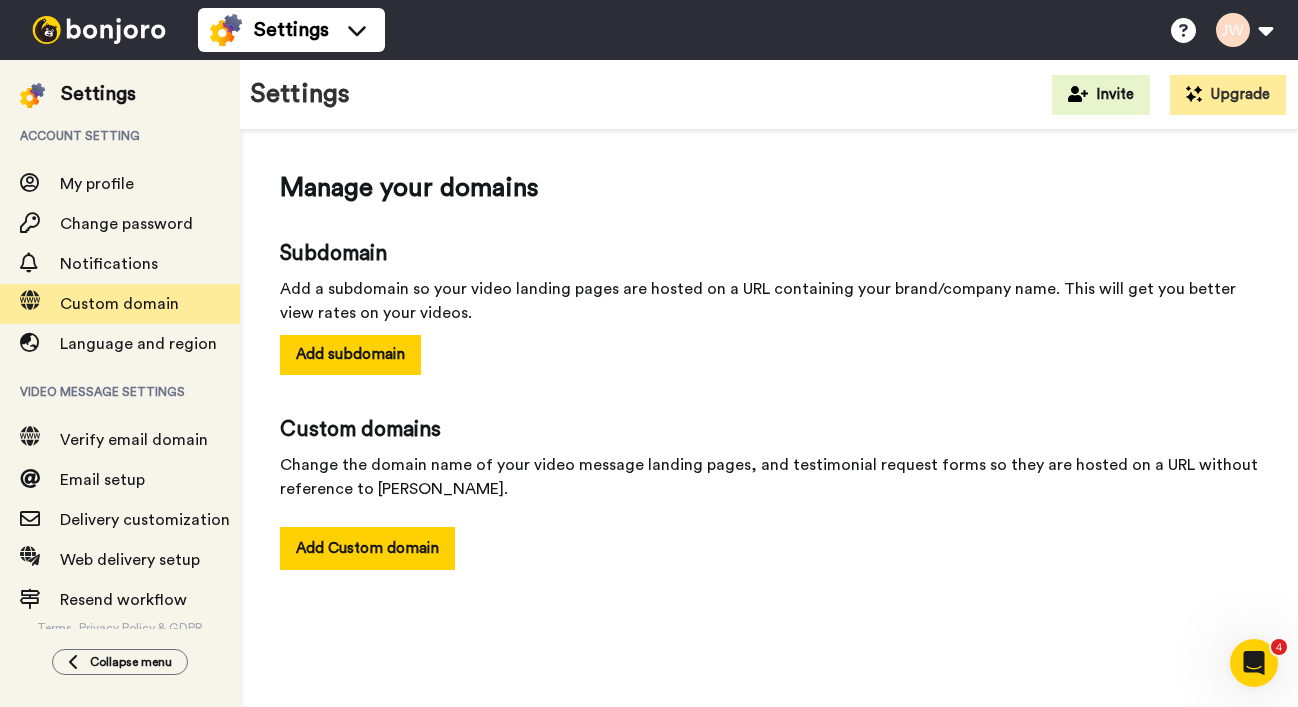 click on "Custom domain" at bounding box center (119, 304) 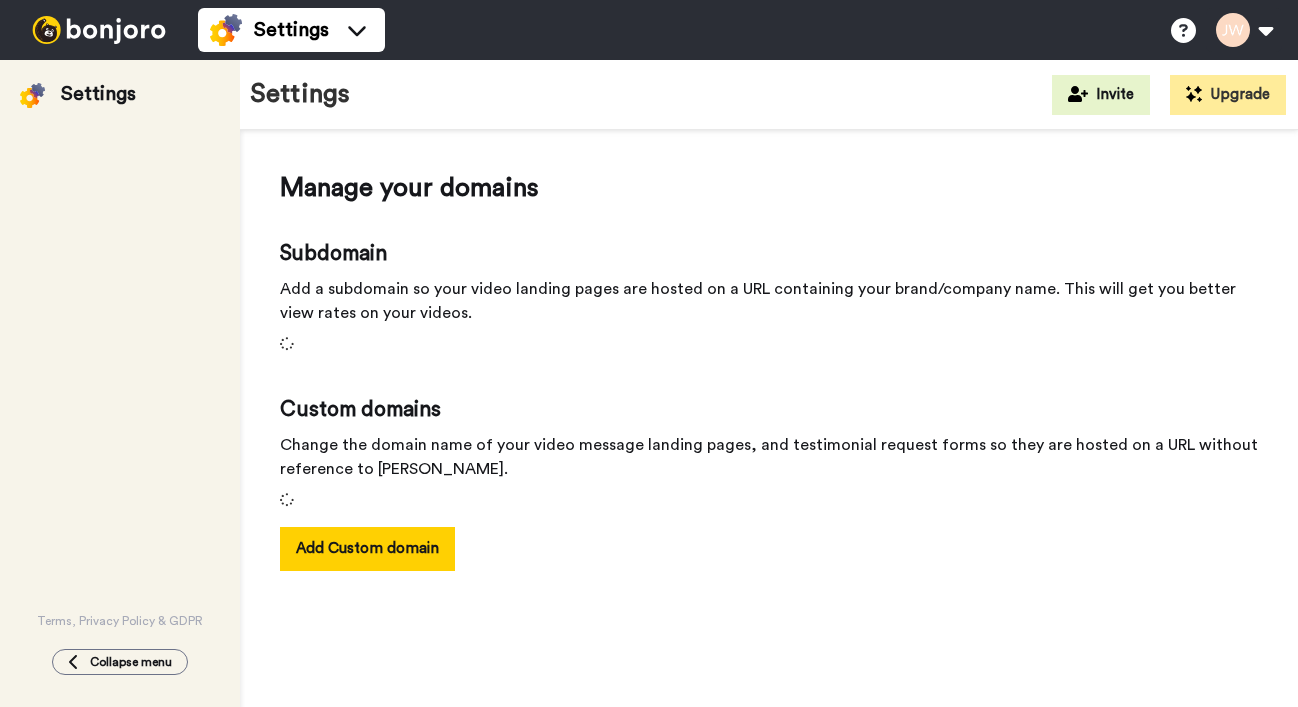 scroll, scrollTop: 0, scrollLeft: 0, axis: both 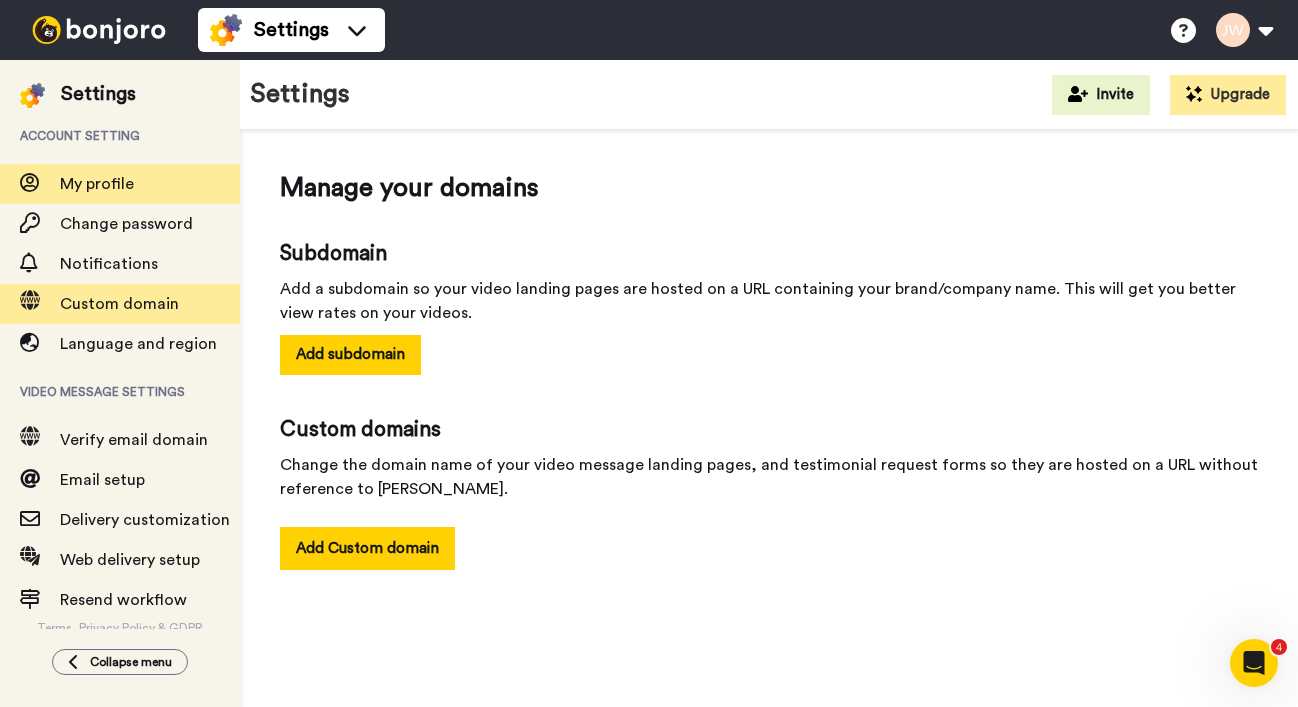 click on "My profile" at bounding box center (150, 184) 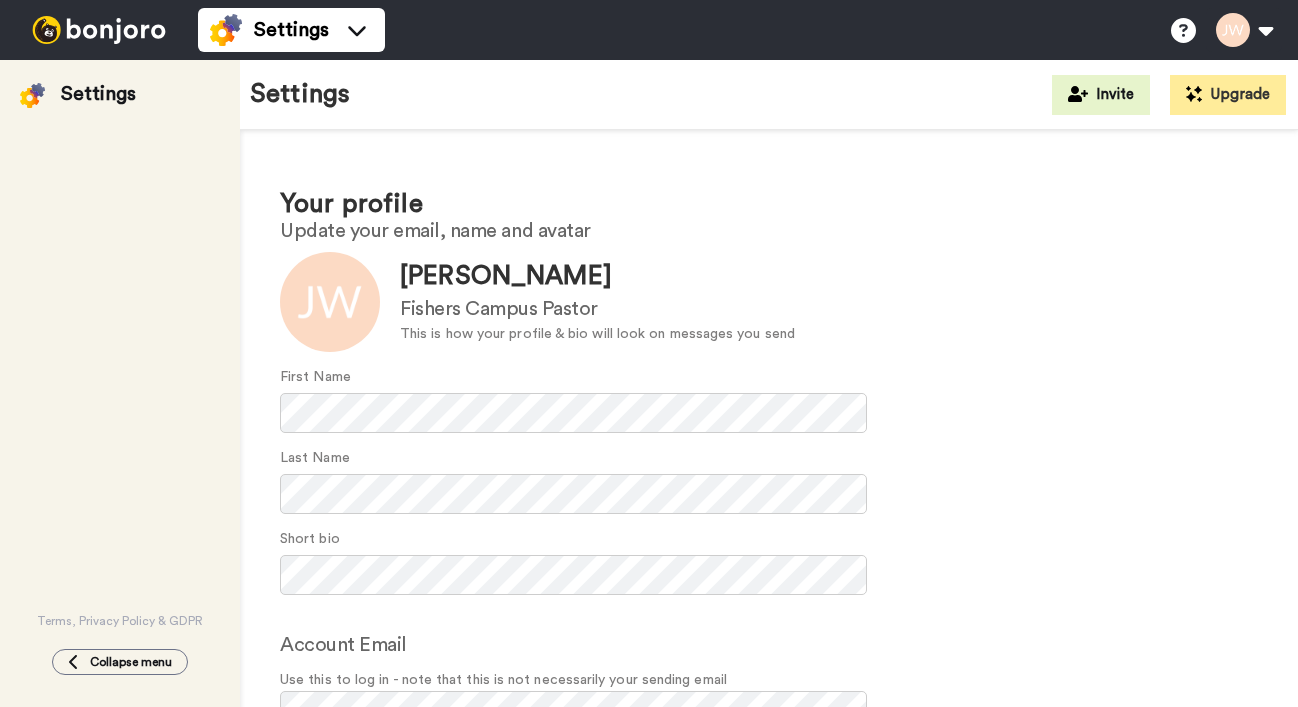 scroll, scrollTop: 0, scrollLeft: 0, axis: both 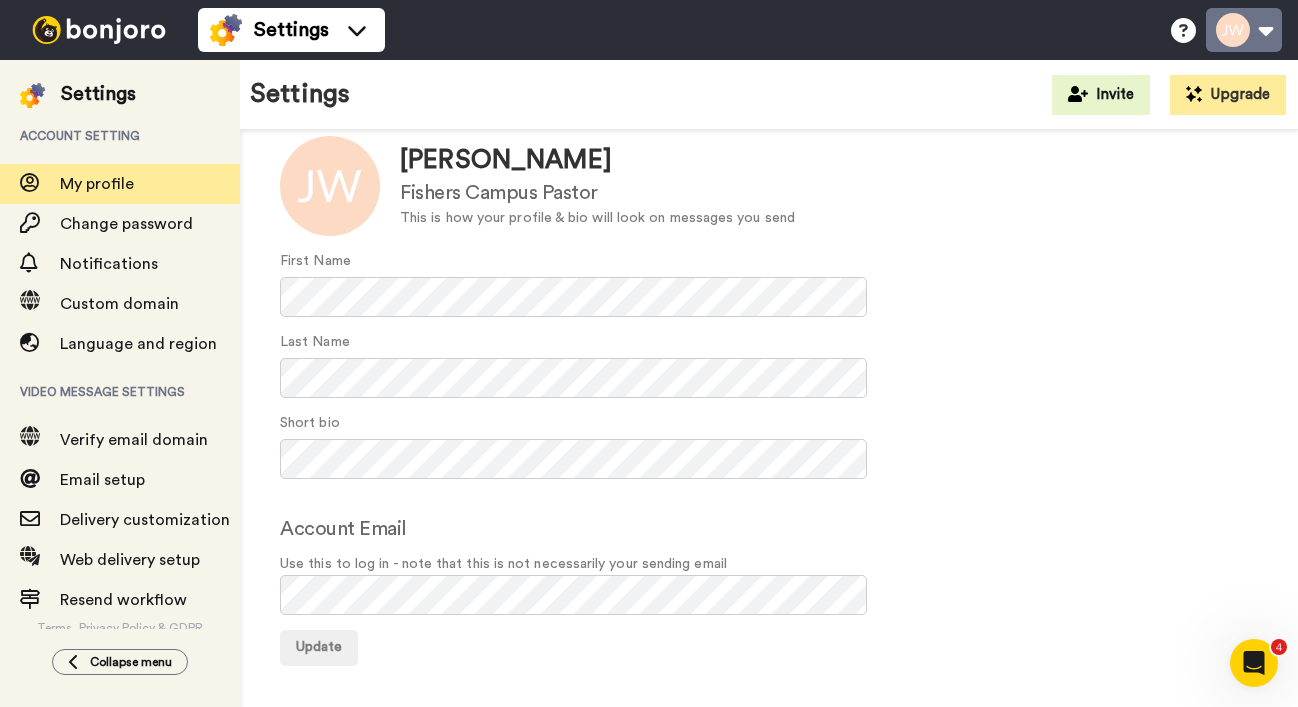 click at bounding box center [1244, 30] 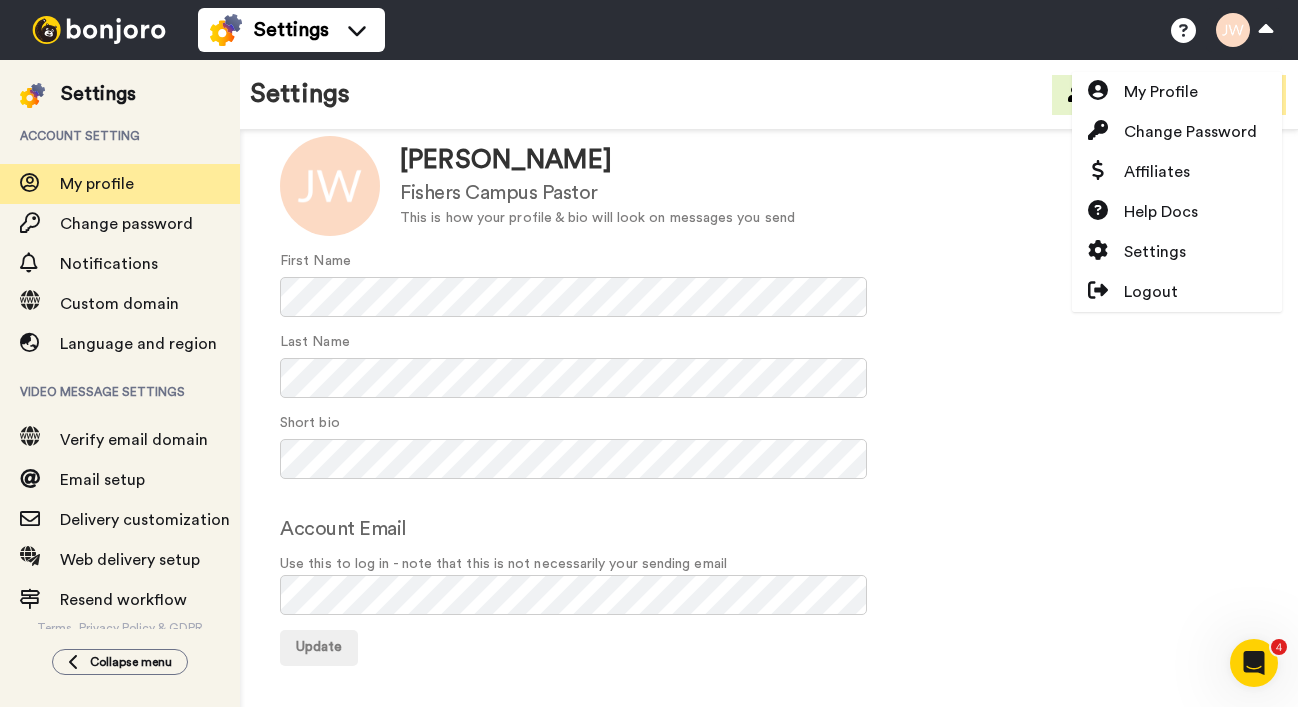click at bounding box center [99, 30] 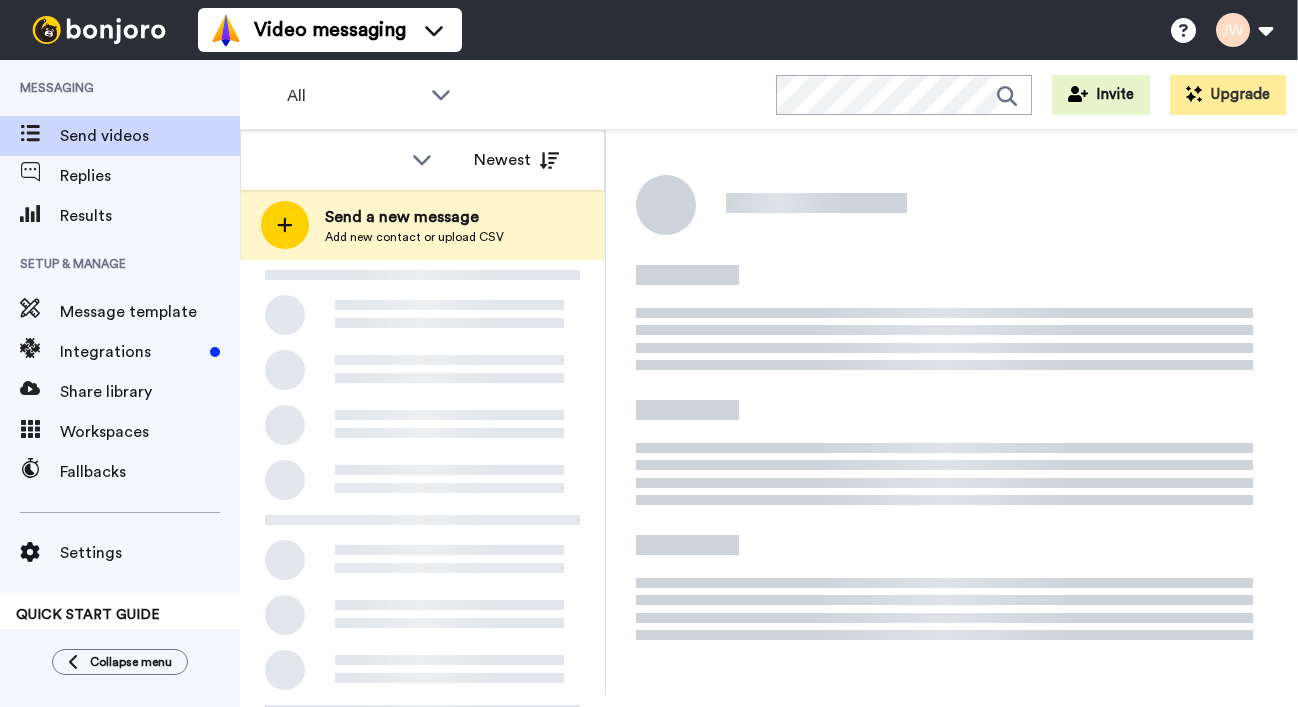 scroll, scrollTop: 0, scrollLeft: 0, axis: both 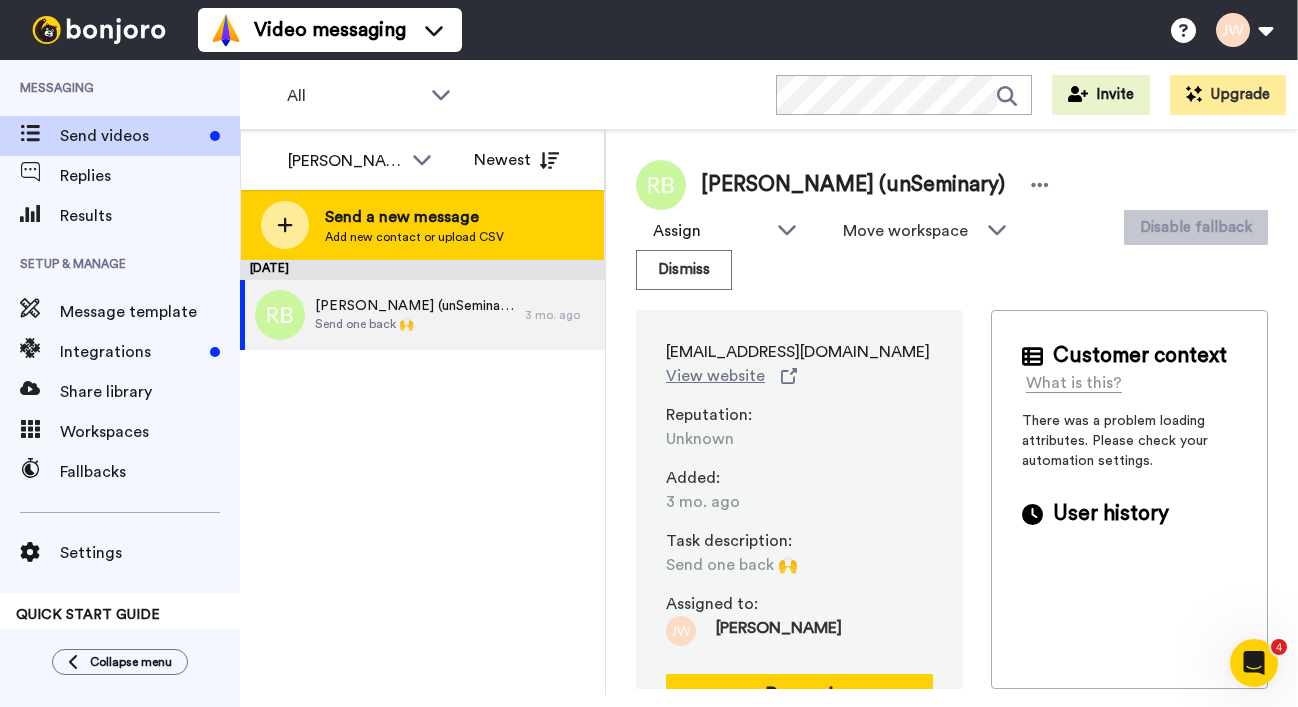 click on "Send a new message Add new contact or upload CSV" at bounding box center [422, 225] 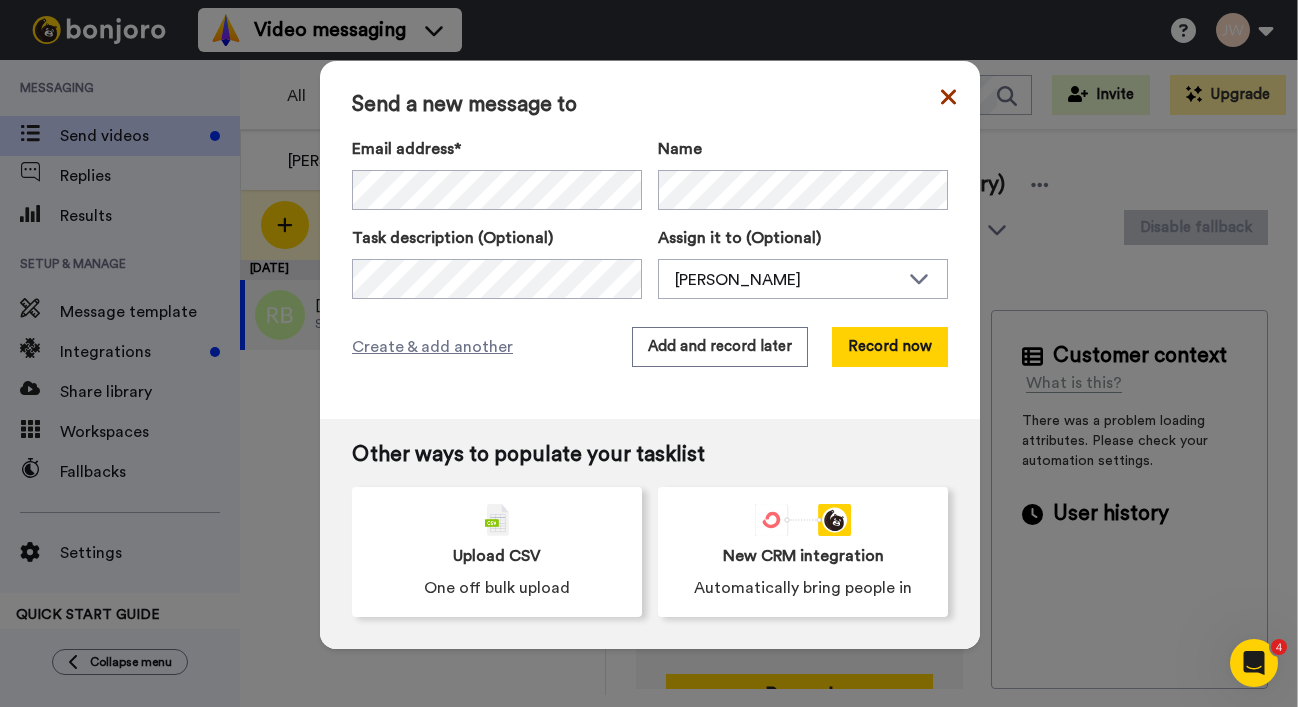 click 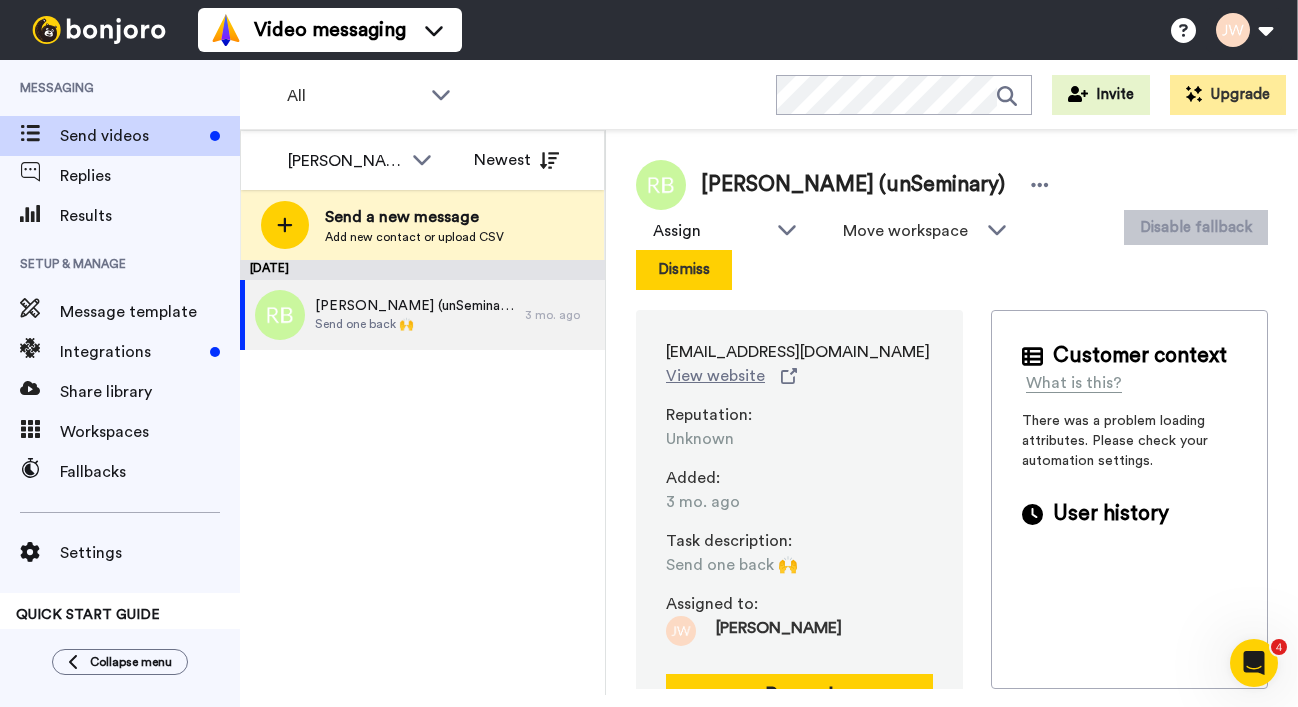 click on "Dismiss" at bounding box center [684, 270] 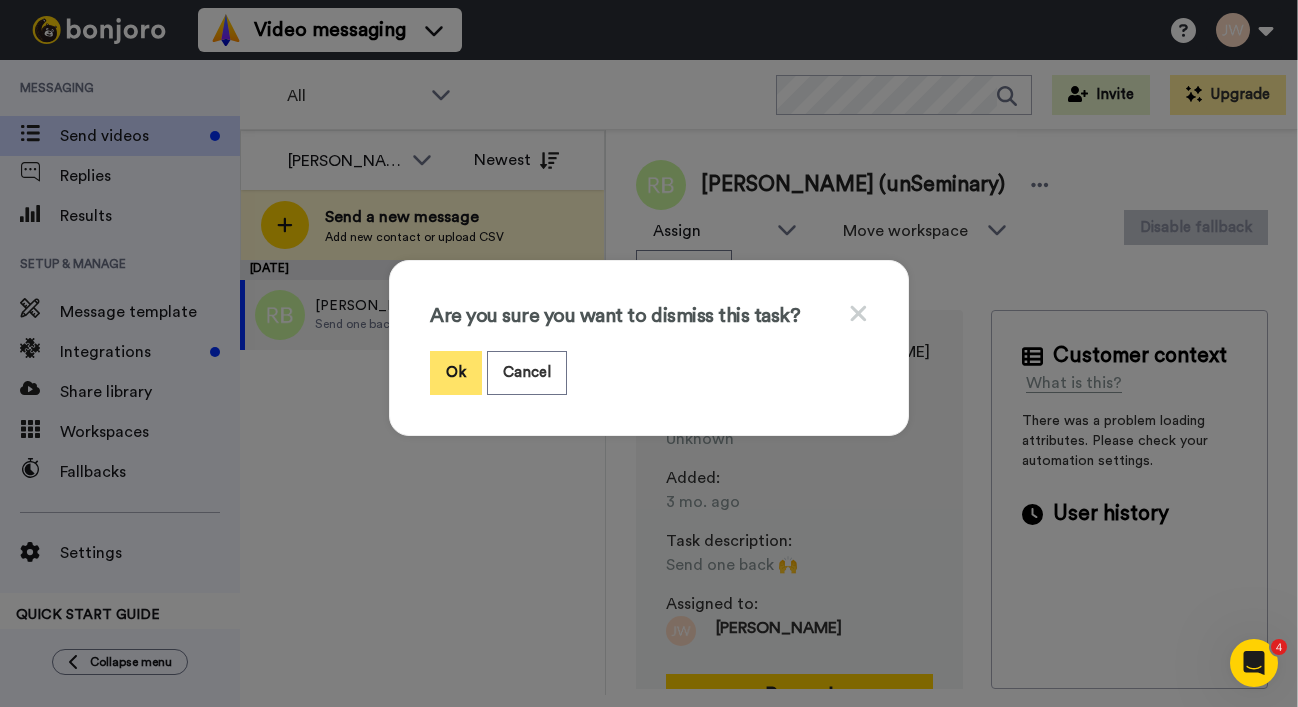 click on "Ok" at bounding box center [456, 372] 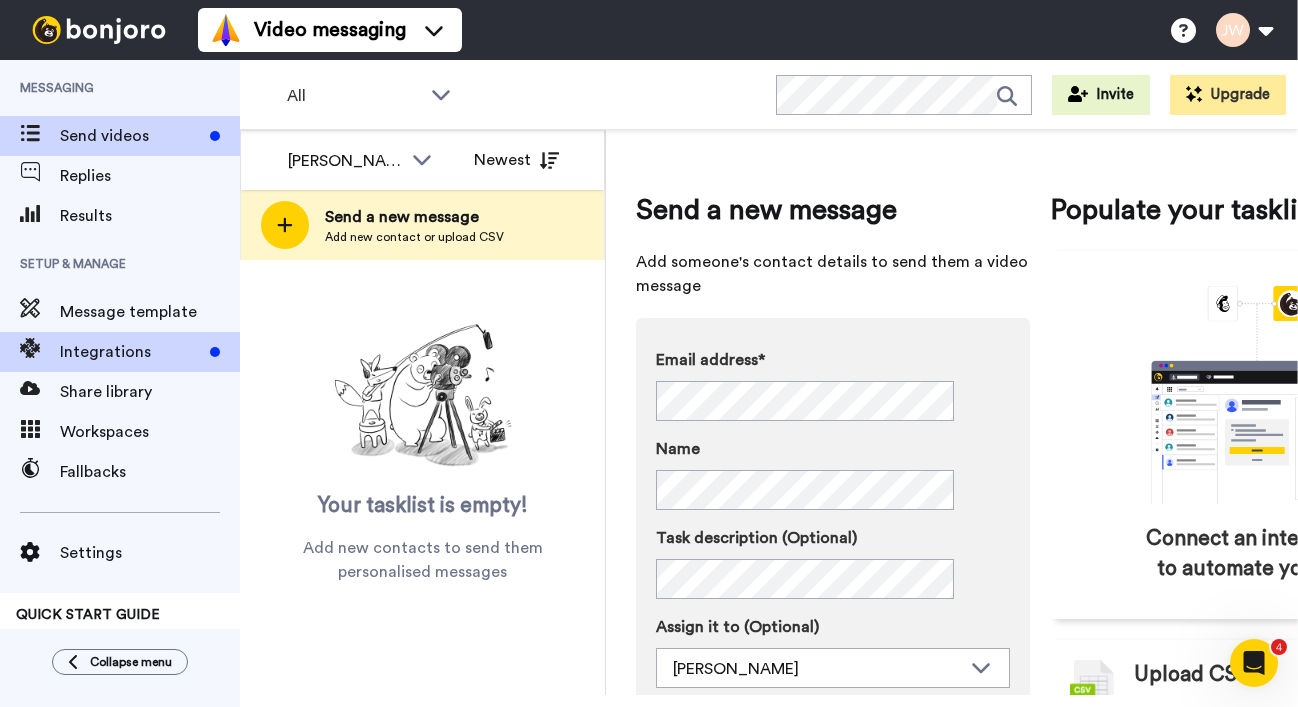 click on "Integrations" at bounding box center [131, 352] 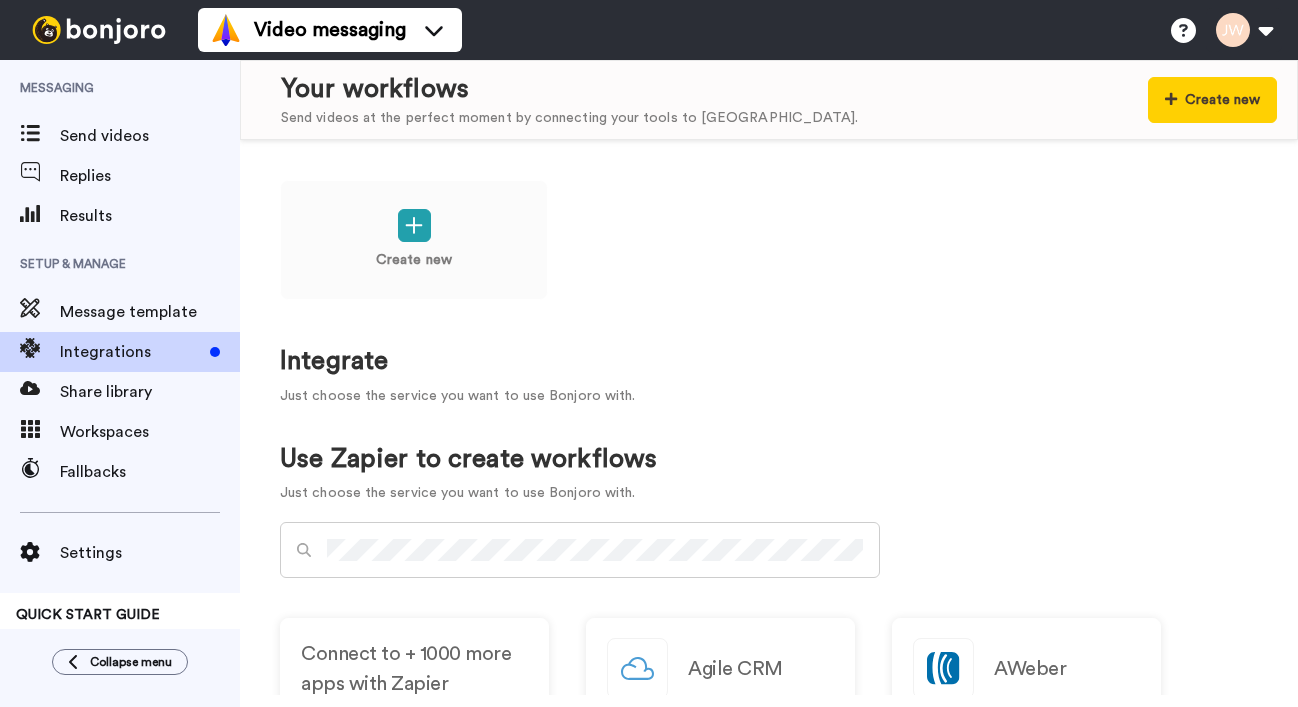 scroll, scrollTop: 0, scrollLeft: 0, axis: both 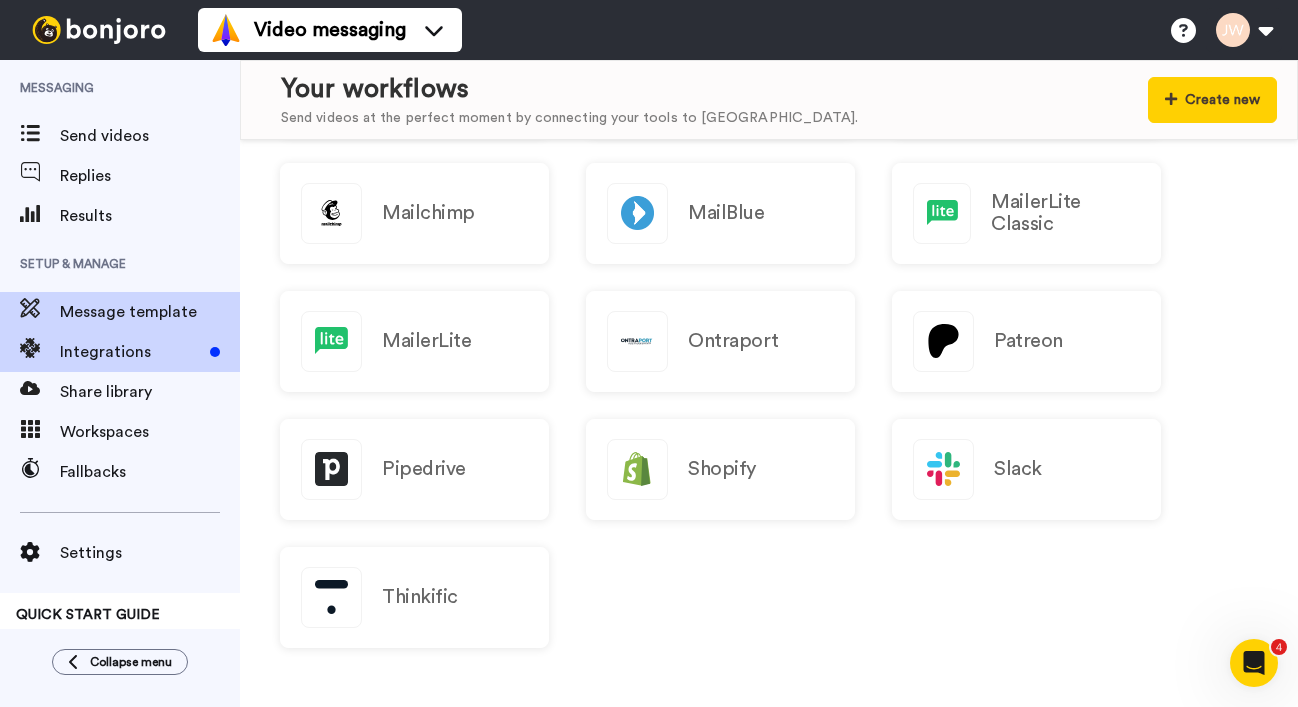 click on "Message template" at bounding box center [150, 312] 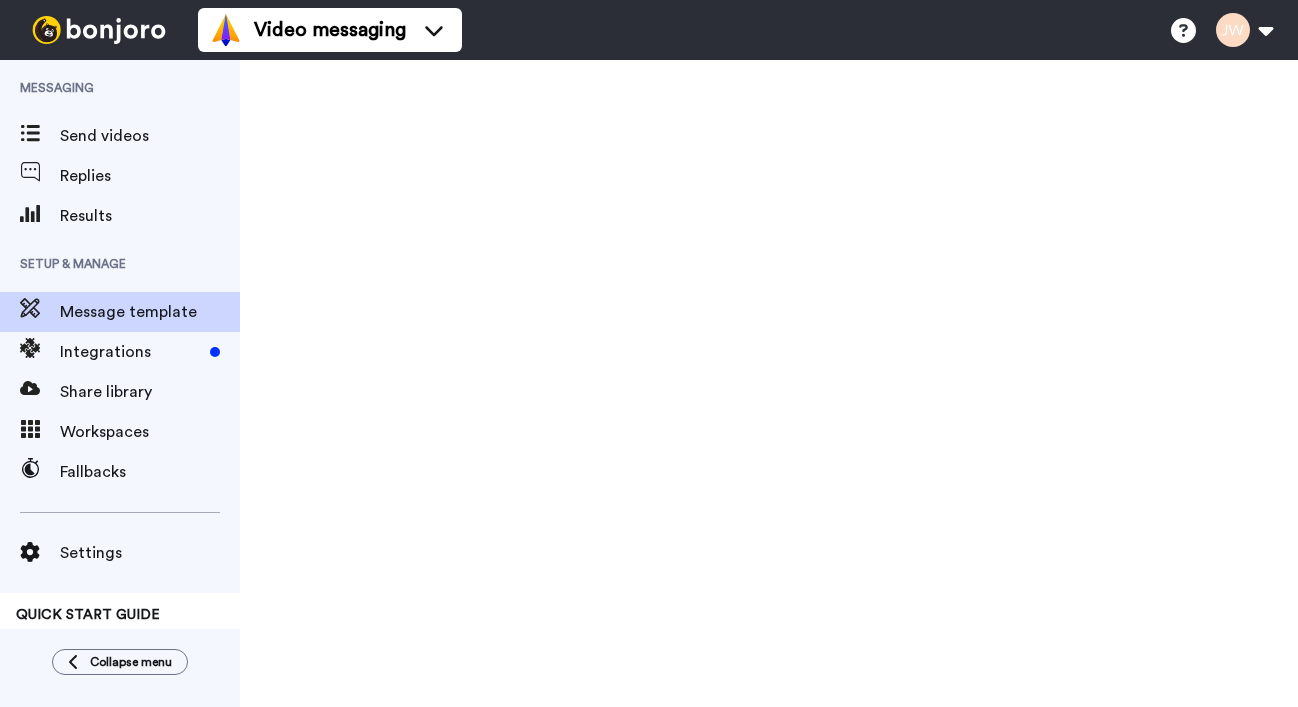 scroll, scrollTop: 0, scrollLeft: 0, axis: both 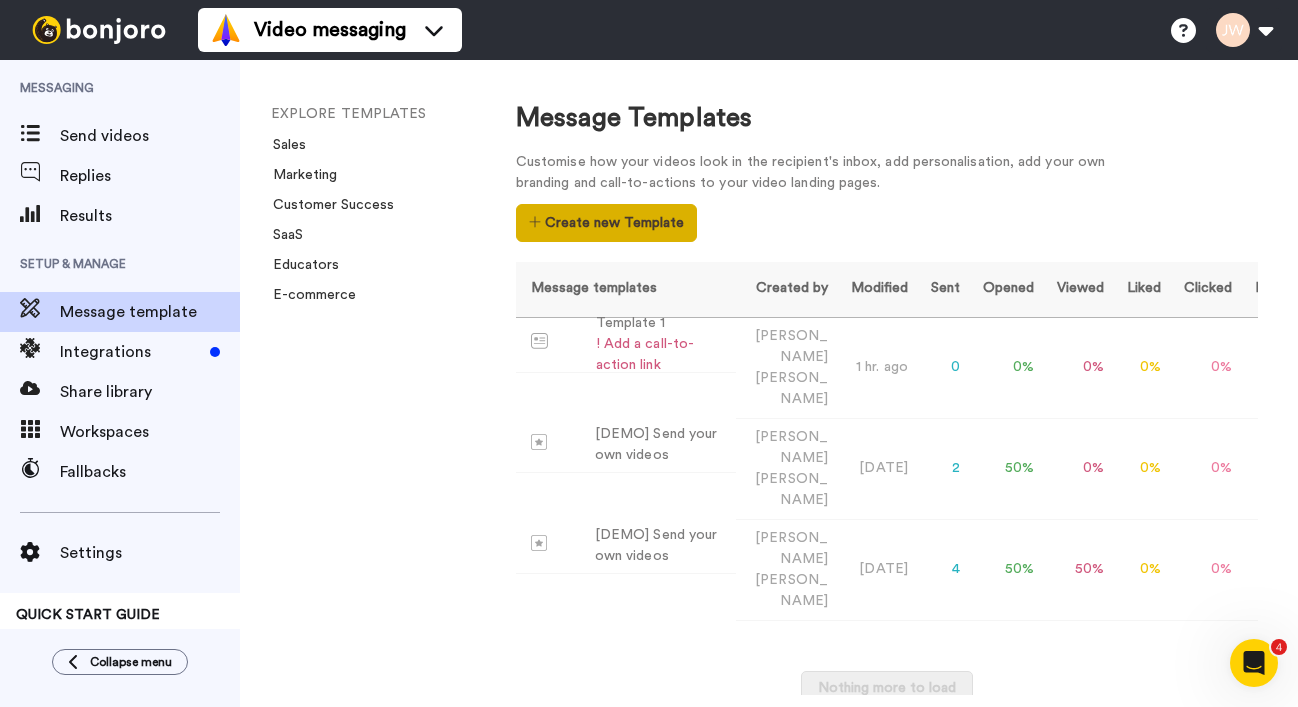 click on "Create new Template" at bounding box center [606, 223] 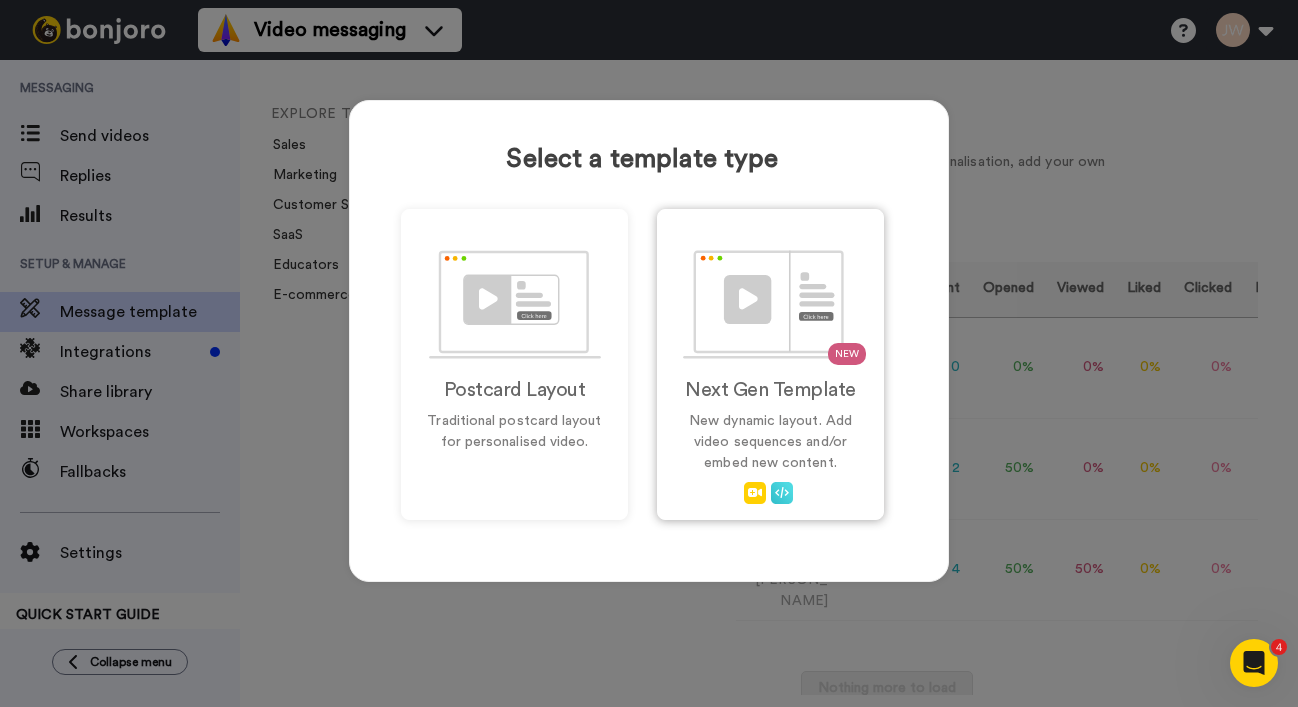 click on "NEW Next Gen Template New dynamic layout. Add video sequences and/or embed new content." at bounding box center [770, 364] 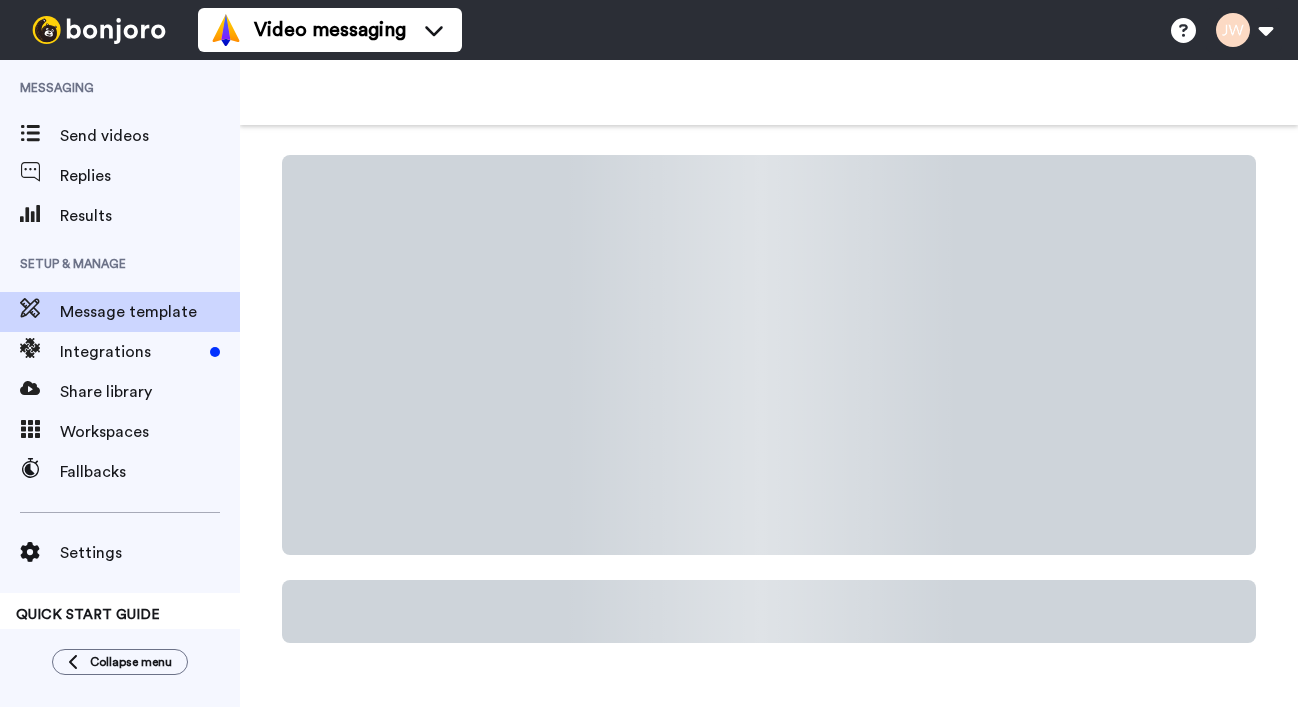 scroll, scrollTop: 0, scrollLeft: 0, axis: both 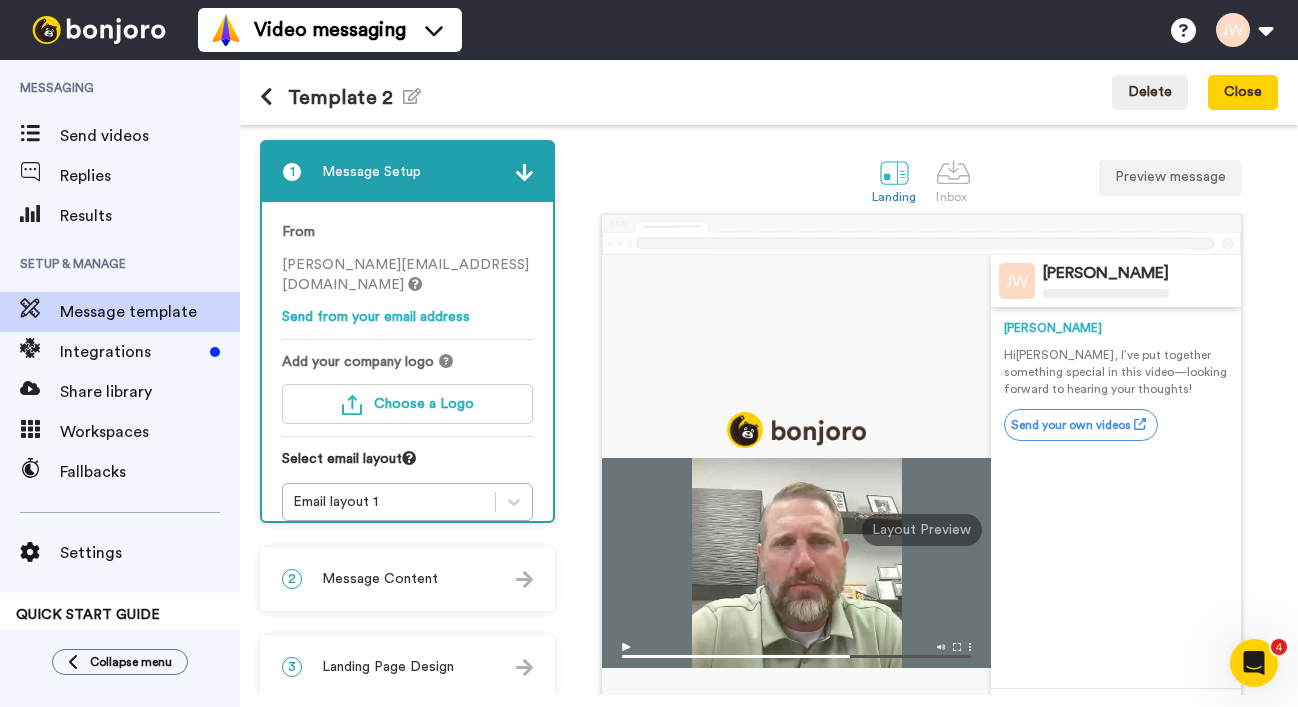 click on "Template 2   Edit name" at bounding box center [340, 97] 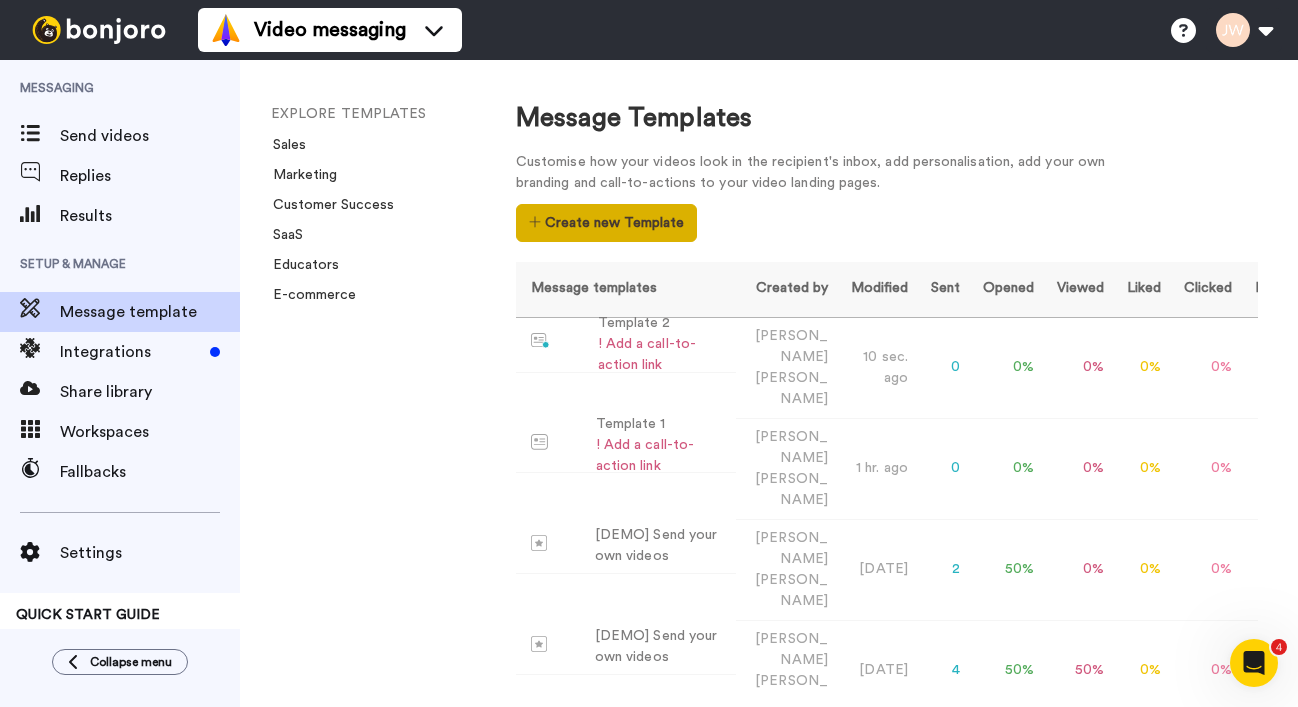 click on "Create new Template" at bounding box center [606, 223] 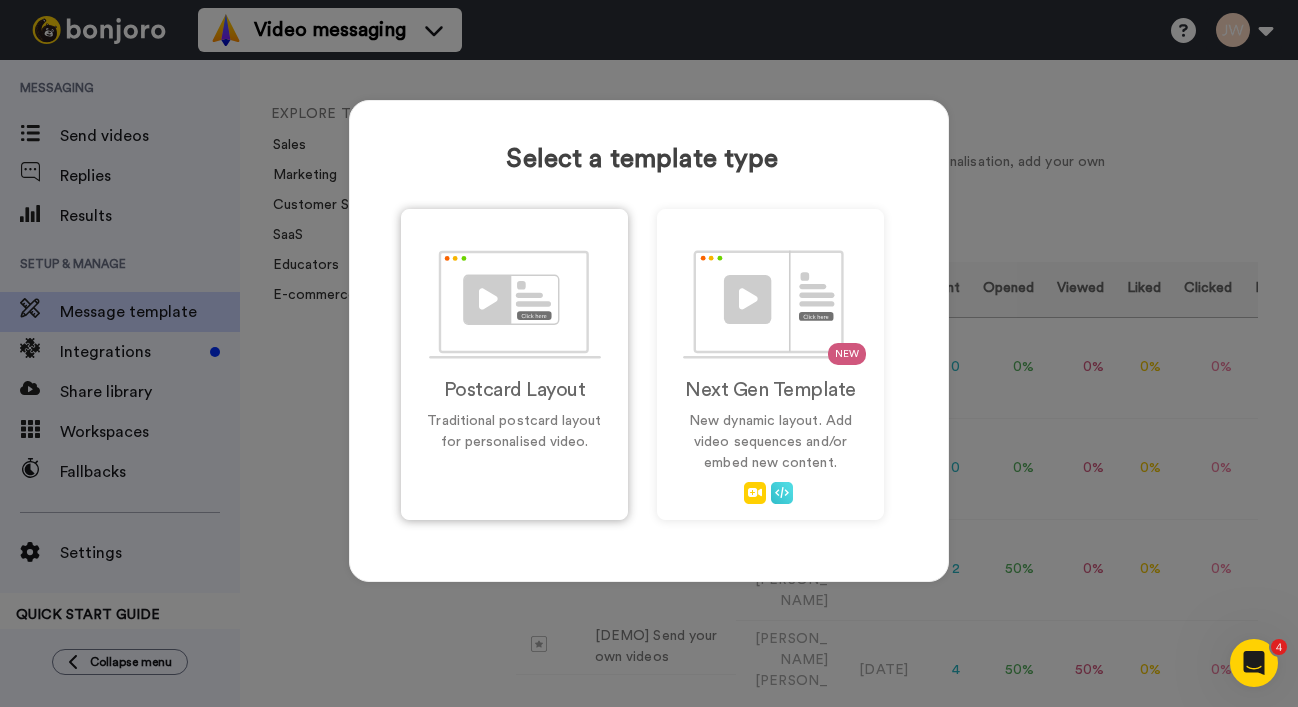 click at bounding box center (515, 304) 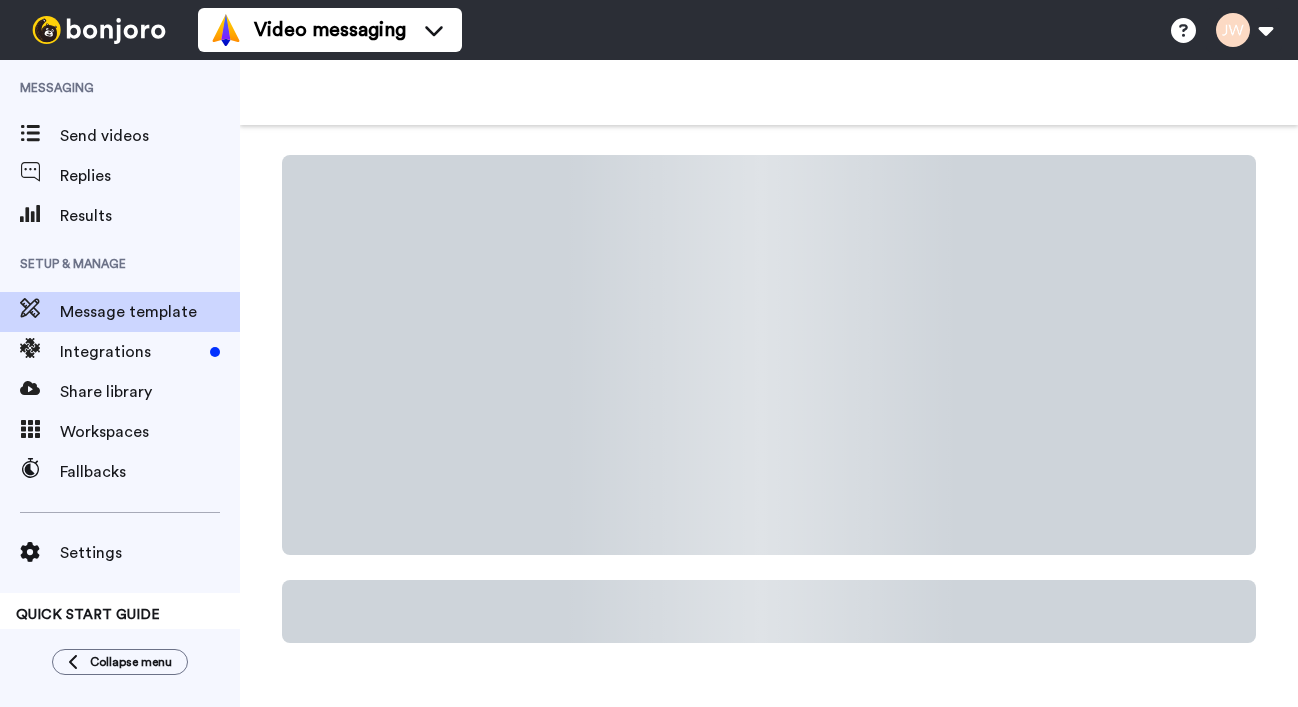 scroll, scrollTop: 0, scrollLeft: 0, axis: both 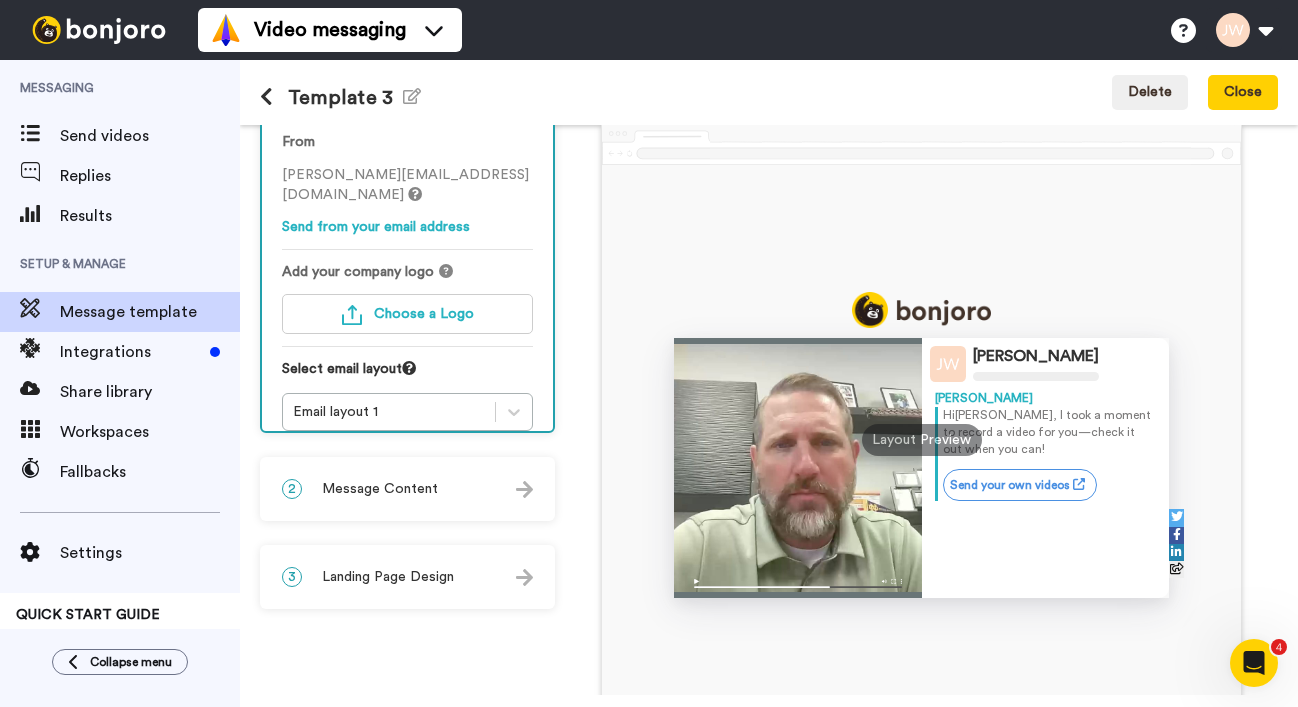 click on "2 Message Content" at bounding box center (407, 489) 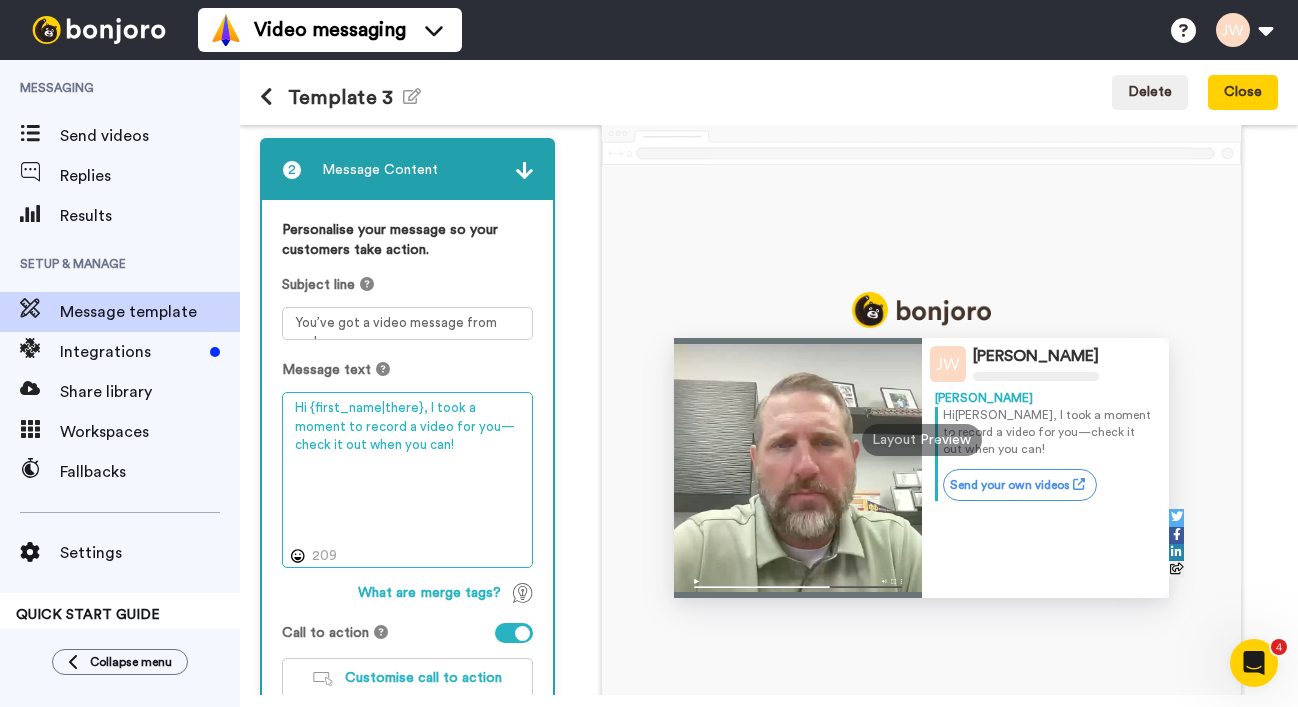 drag, startPoint x: 440, startPoint y: 452, endPoint x: 431, endPoint y: 408, distance: 44.911022 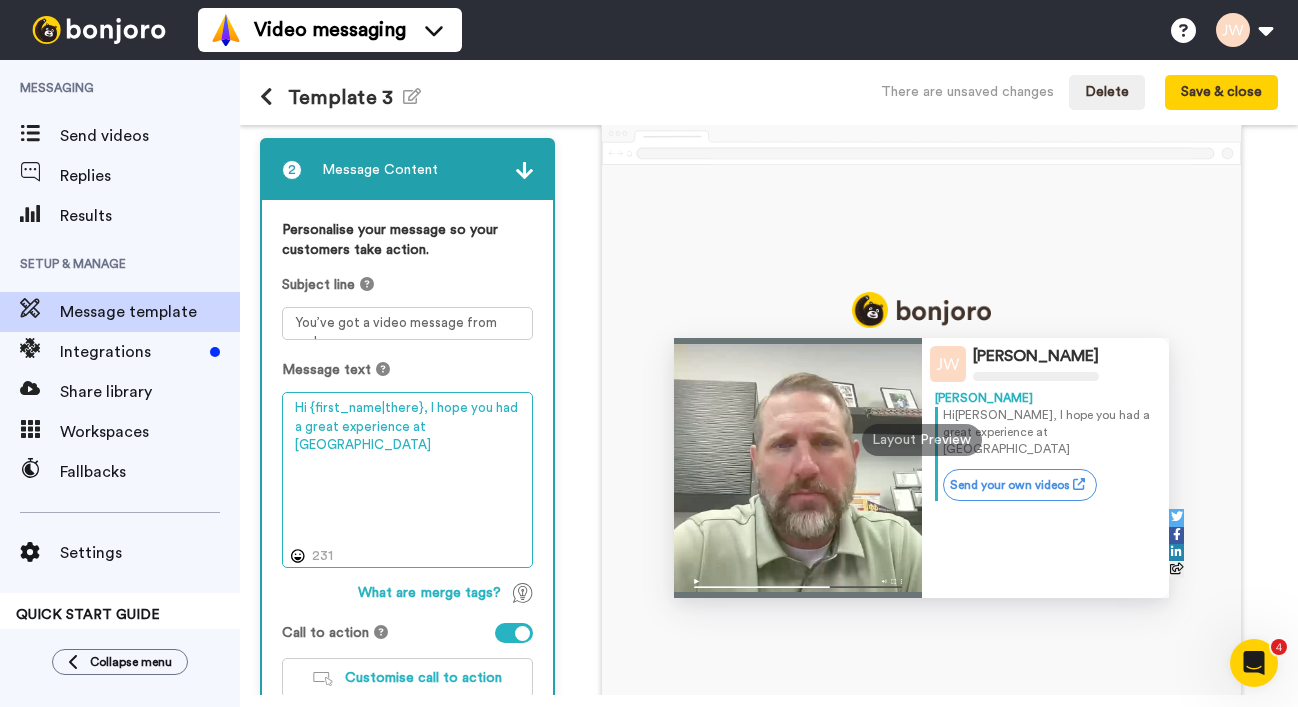 click on "Hi {first_name|there}, I hope you had a great experience at Northview" at bounding box center [407, 480] 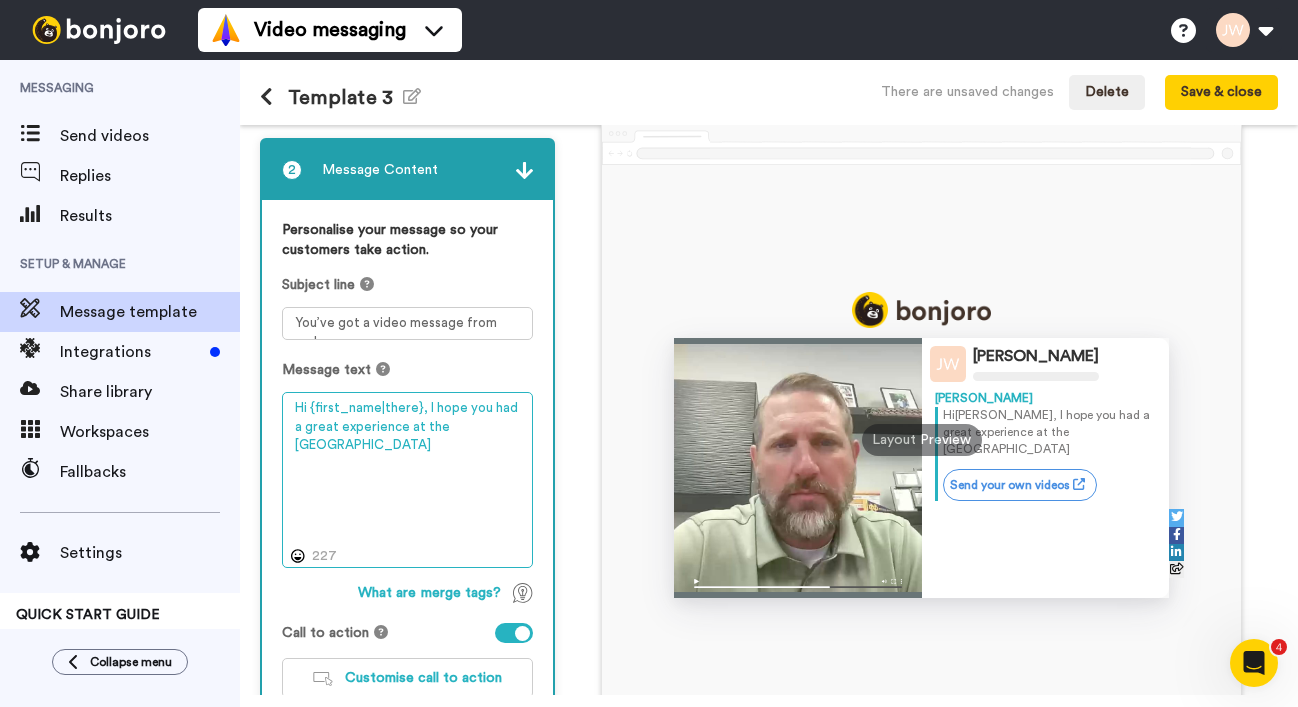 click on "Hi {first_name|there}, I hope you had a great experience at the Northview" at bounding box center (407, 480) 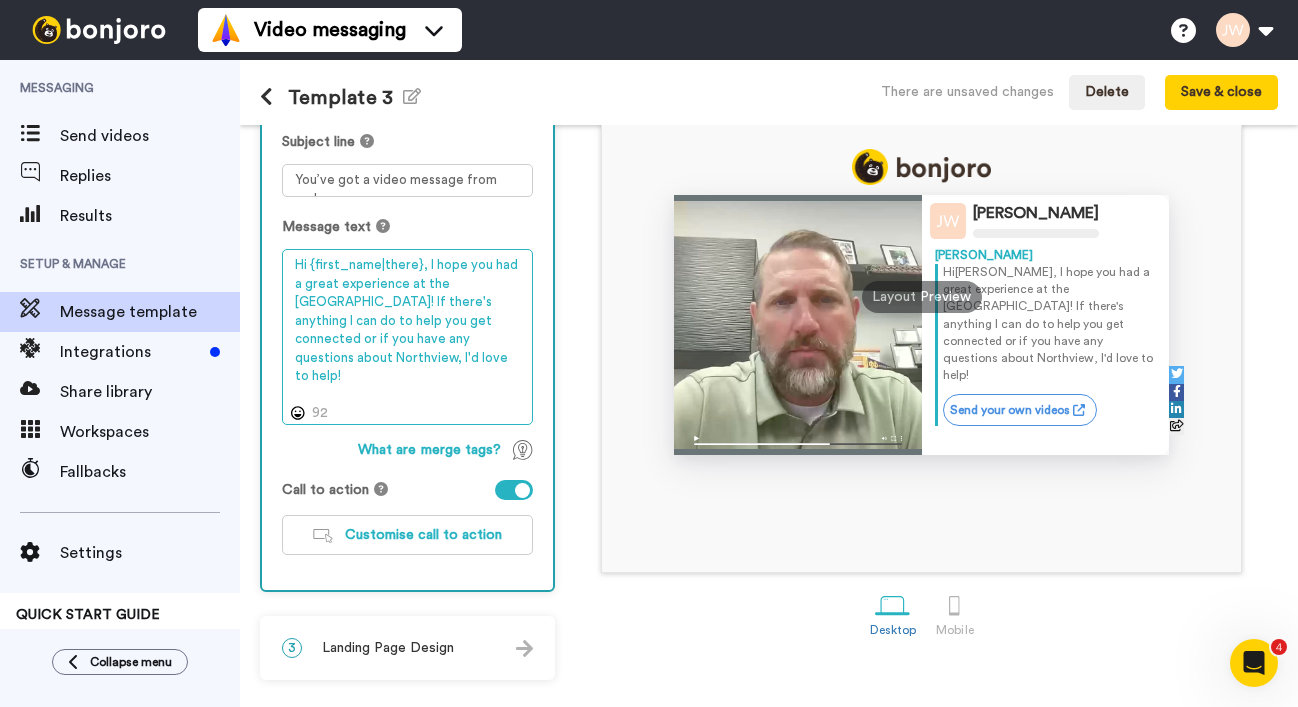 scroll, scrollTop: 233, scrollLeft: 0, axis: vertical 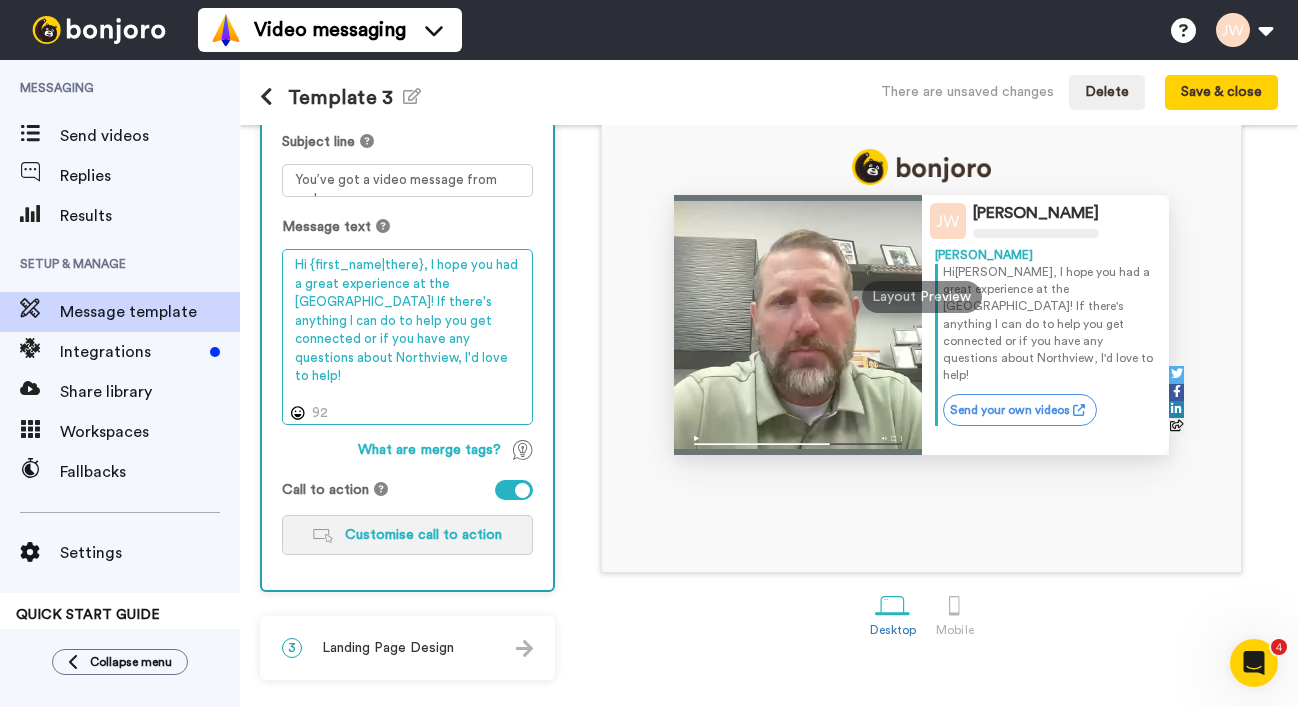 type on "Hi {first_name|there}, I hope you had a great experience at the Northview Fishers Campus! If there's anything I can do to help you get connected or if you have any questions about Northview, I'd love to help!" 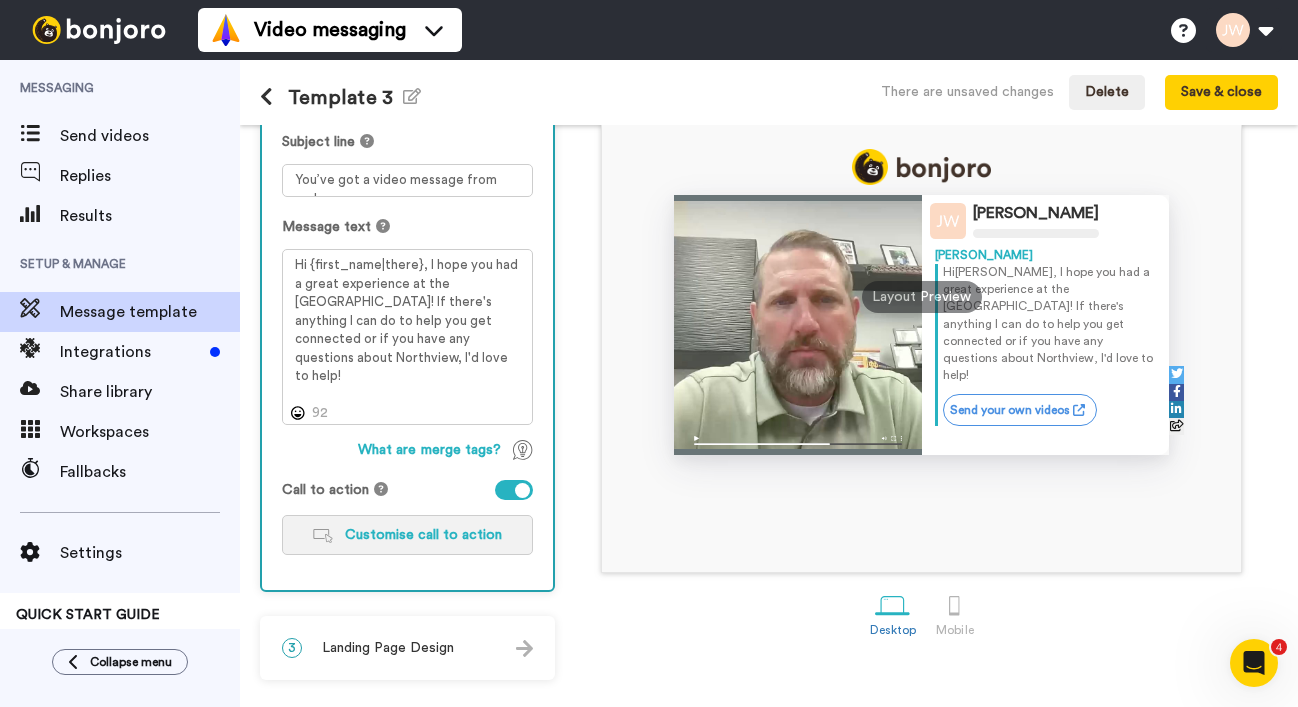 click on "Customise call to action" at bounding box center [423, 535] 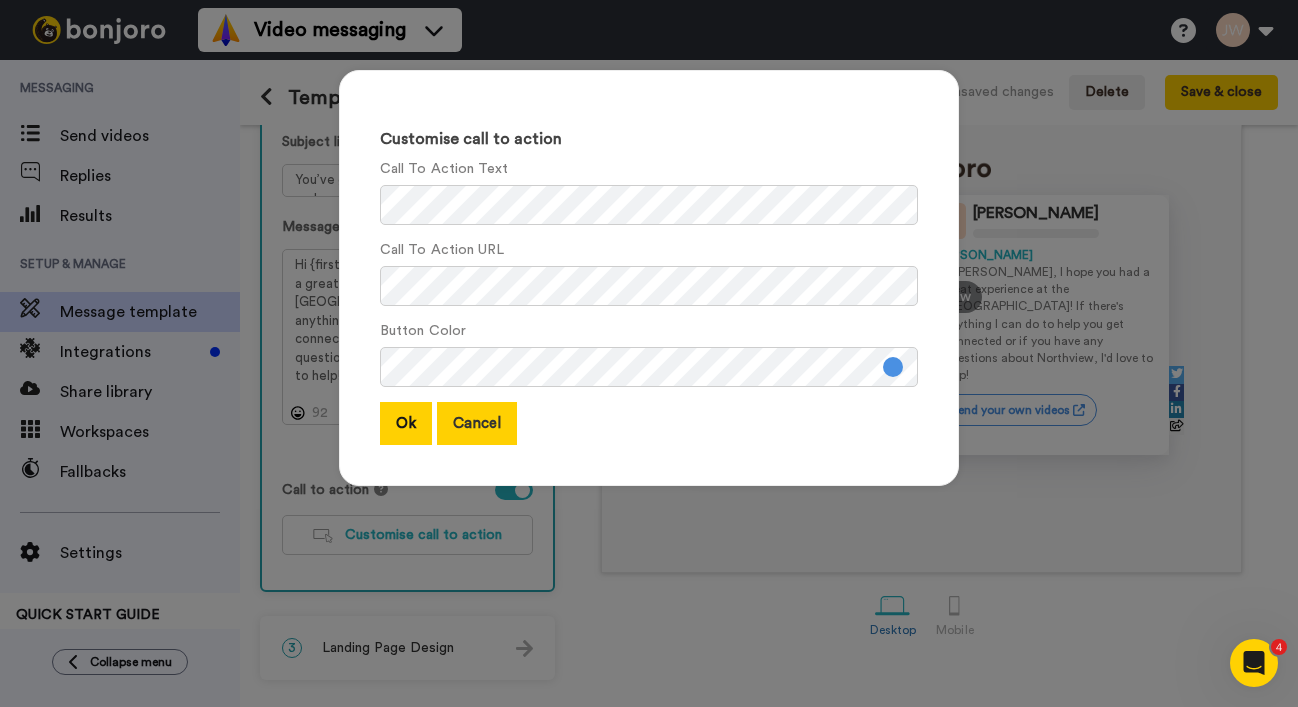 click on "Cancel" at bounding box center (477, 423) 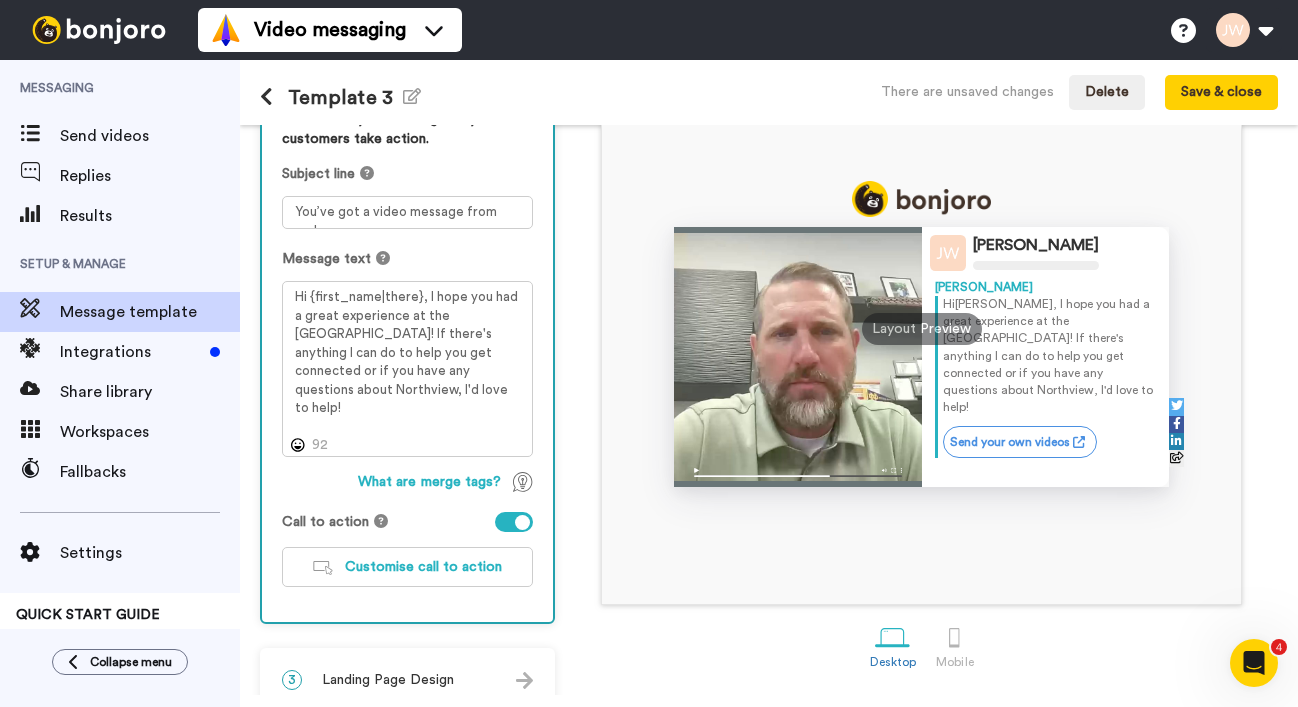 scroll, scrollTop: 225, scrollLeft: 0, axis: vertical 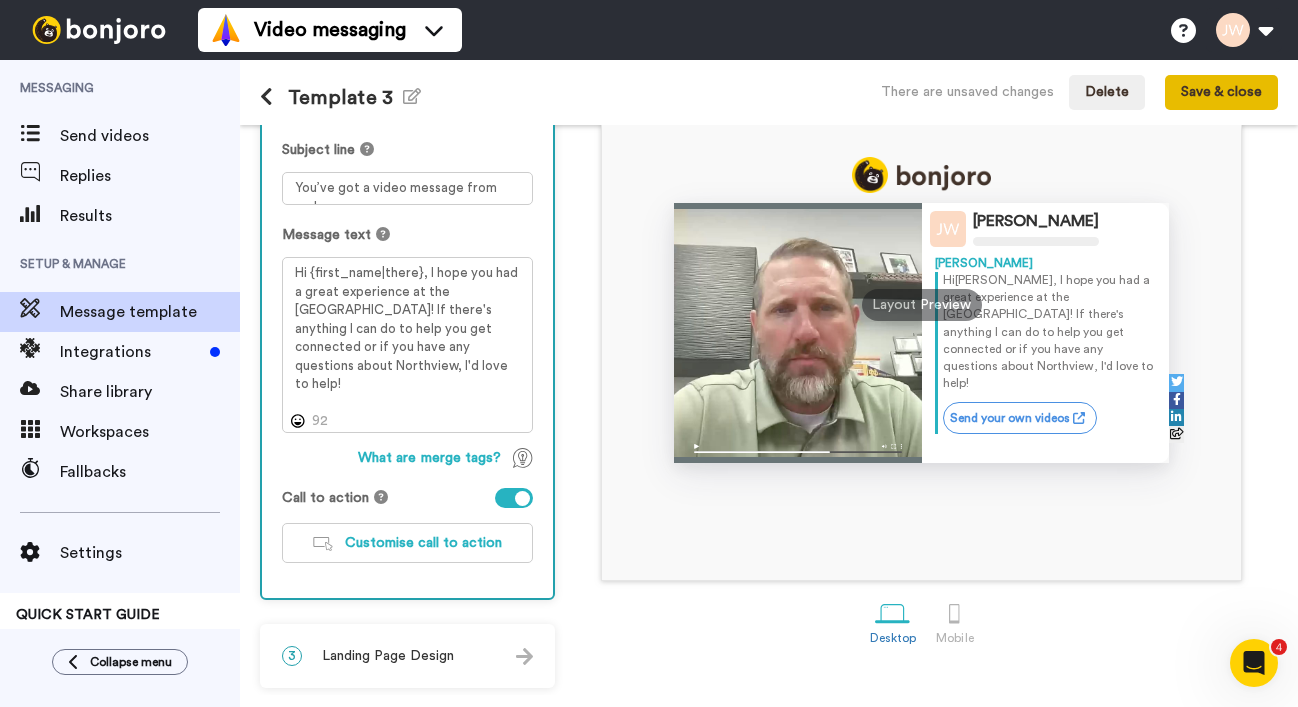 click on "Save & close" at bounding box center (1221, 93) 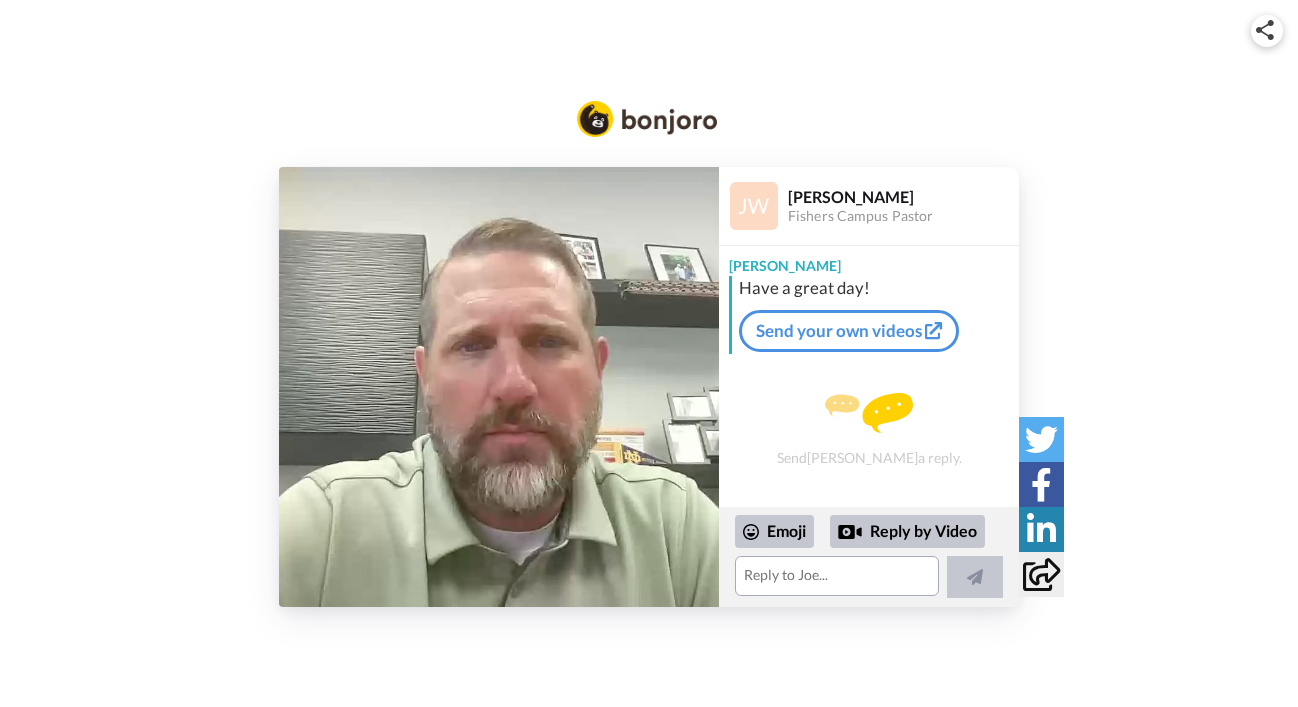 scroll, scrollTop: 0, scrollLeft: 0, axis: both 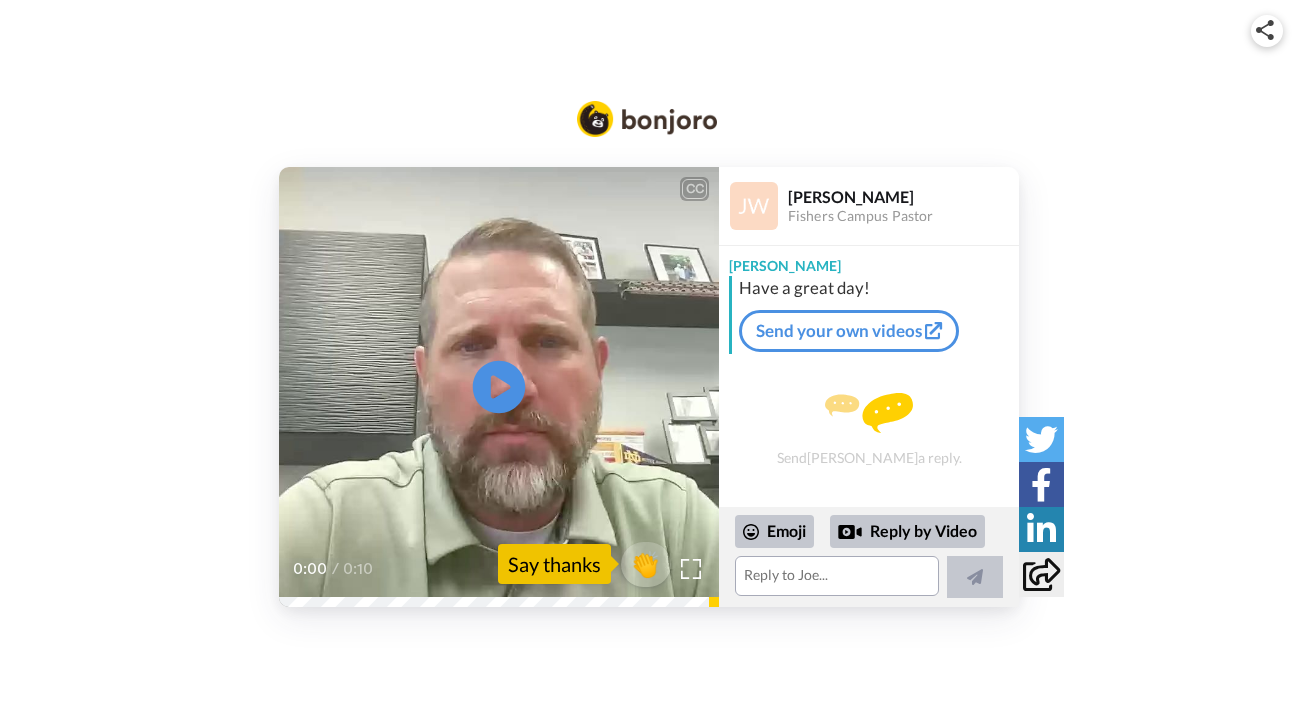 click on "Play/Pause" 